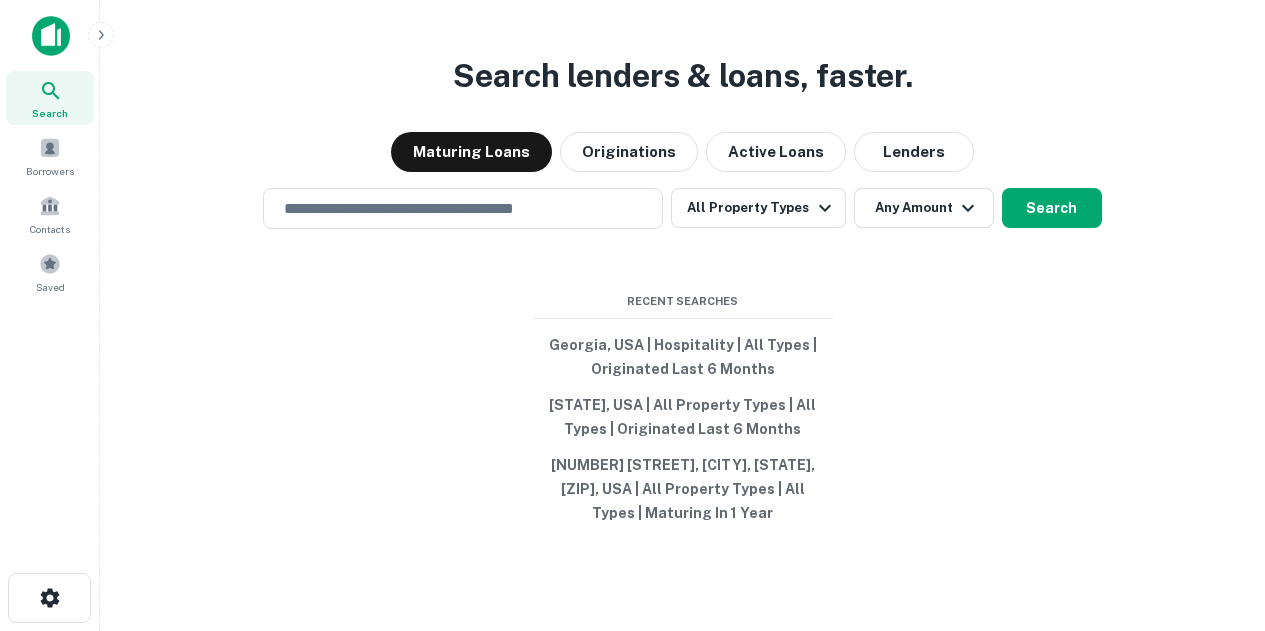 scroll, scrollTop: 0, scrollLeft: 0, axis: both 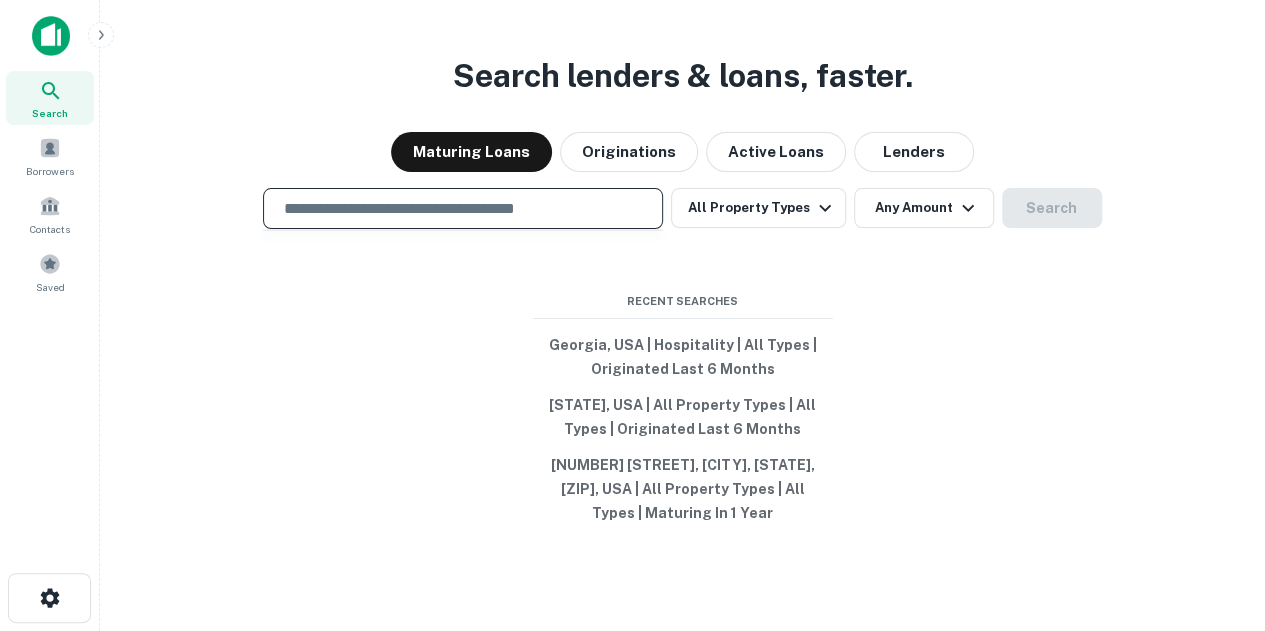 drag, startPoint x: 0, startPoint y: 0, endPoint x: 394, endPoint y: 210, distance: 446.4706 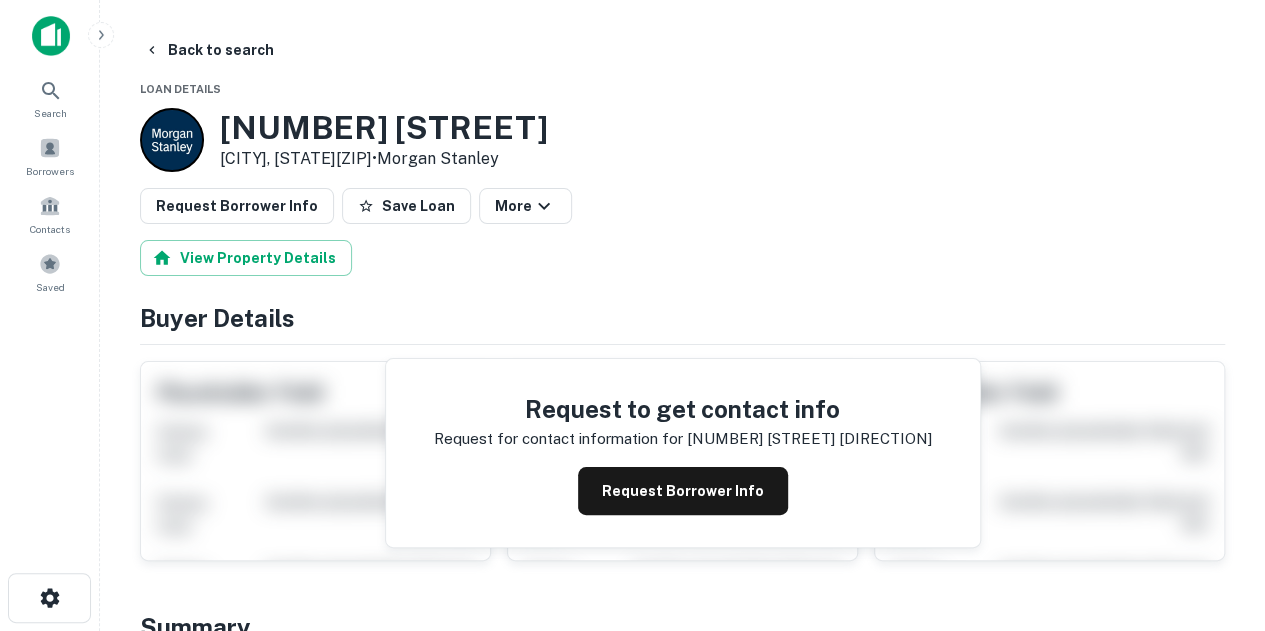 click on "View Property Details" at bounding box center [682, 258] 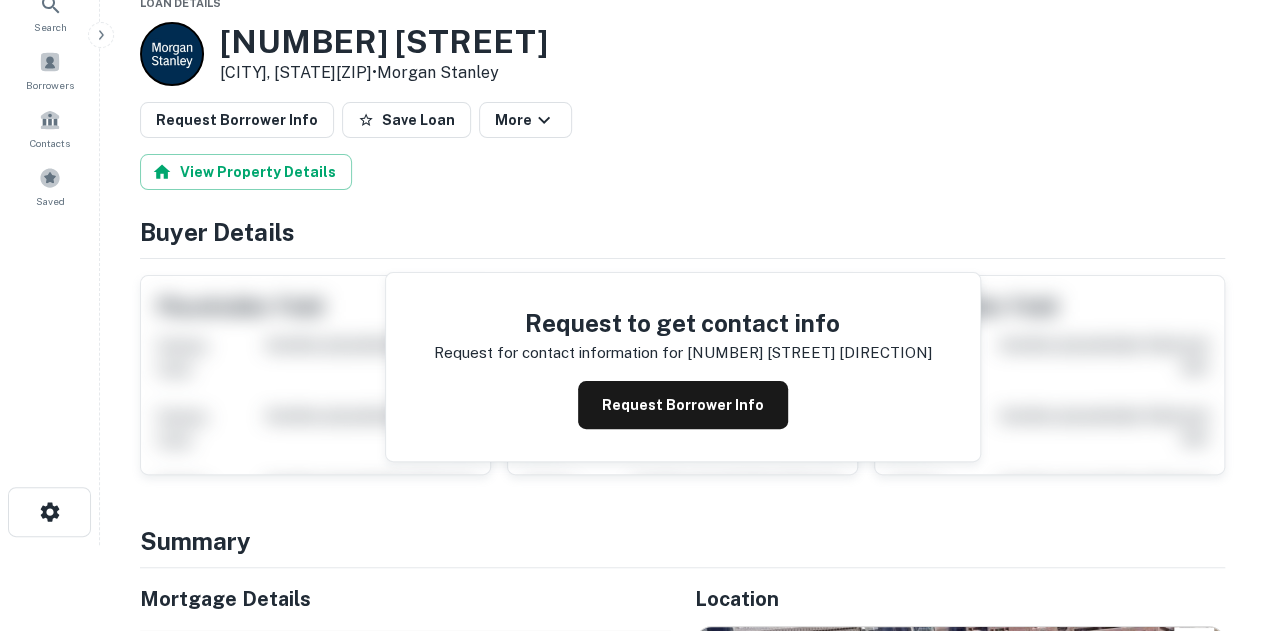 scroll, scrollTop: 0, scrollLeft: 0, axis: both 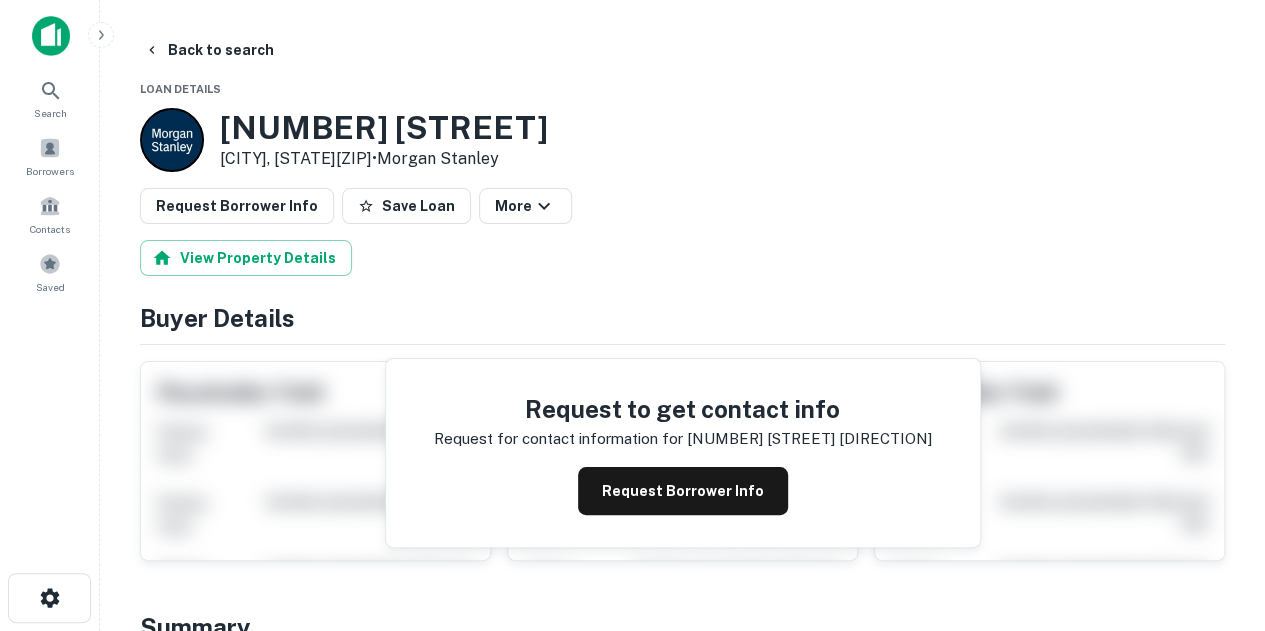 click on "35 W Spring St Columbus, OH43215   •  Morgan Stanley" at bounding box center [682, 140] 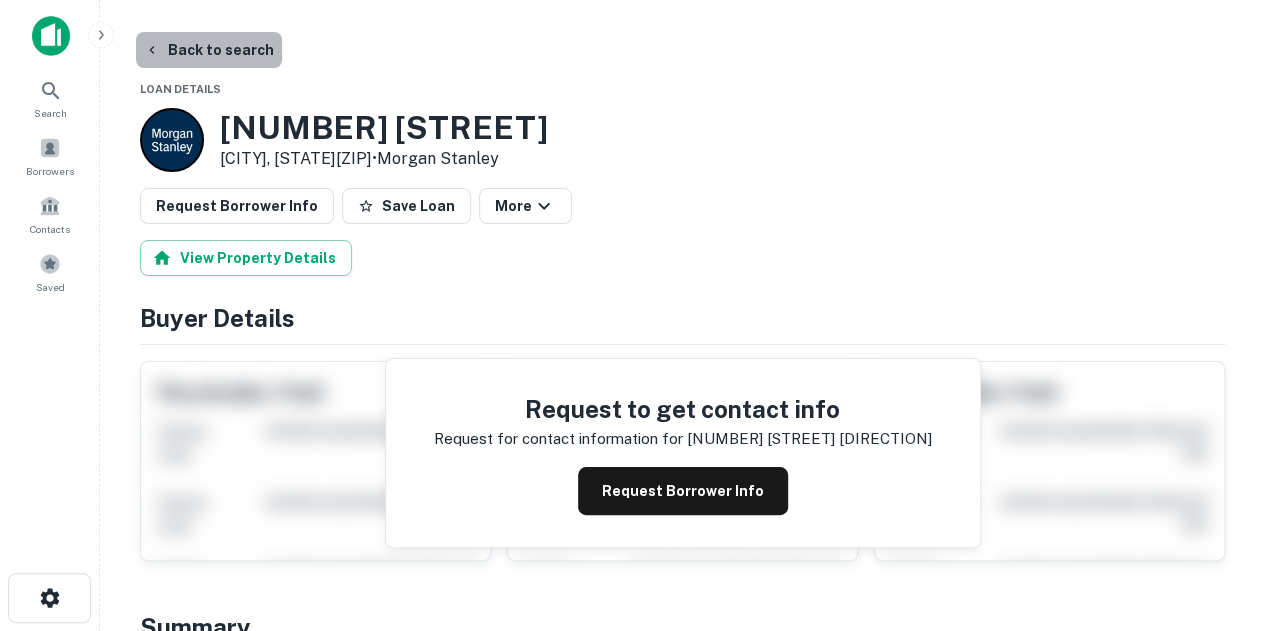 click on "Back to search" at bounding box center (209, 50) 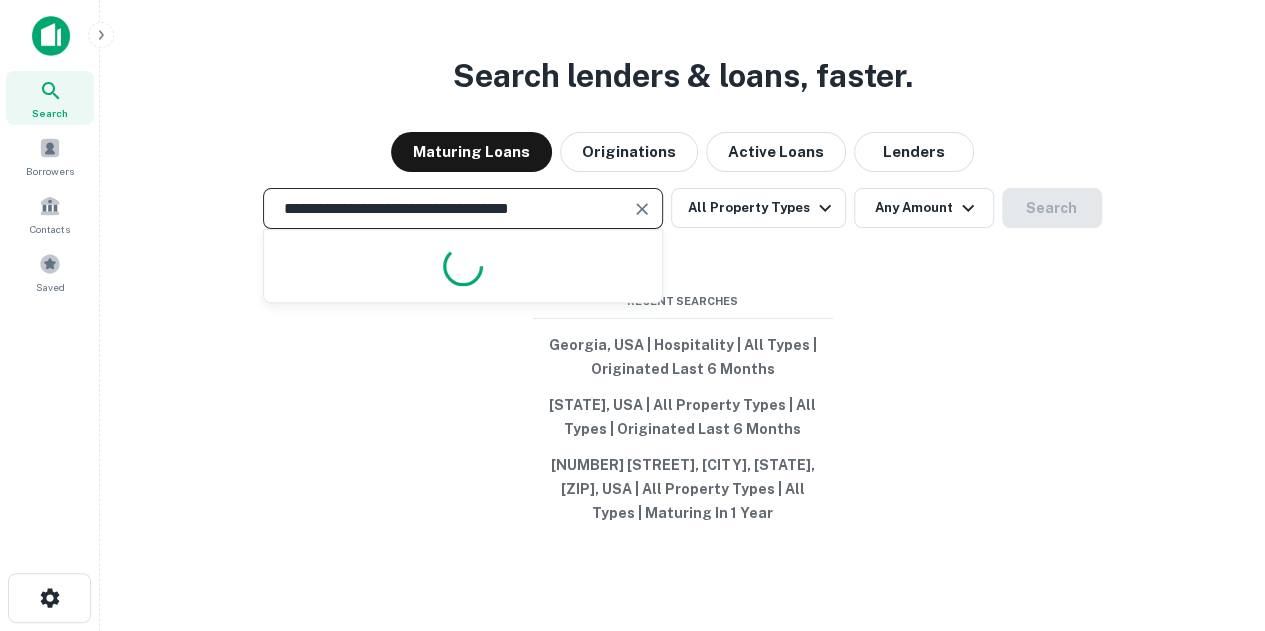 click on "**********" at bounding box center (448, 208) 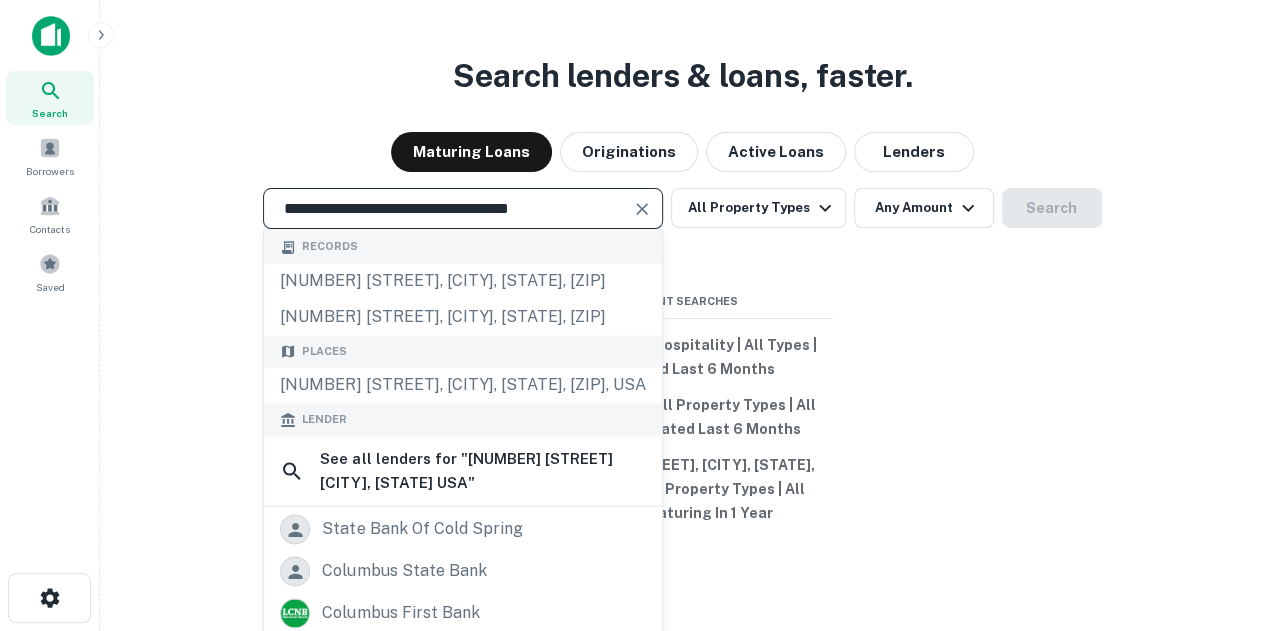 paste 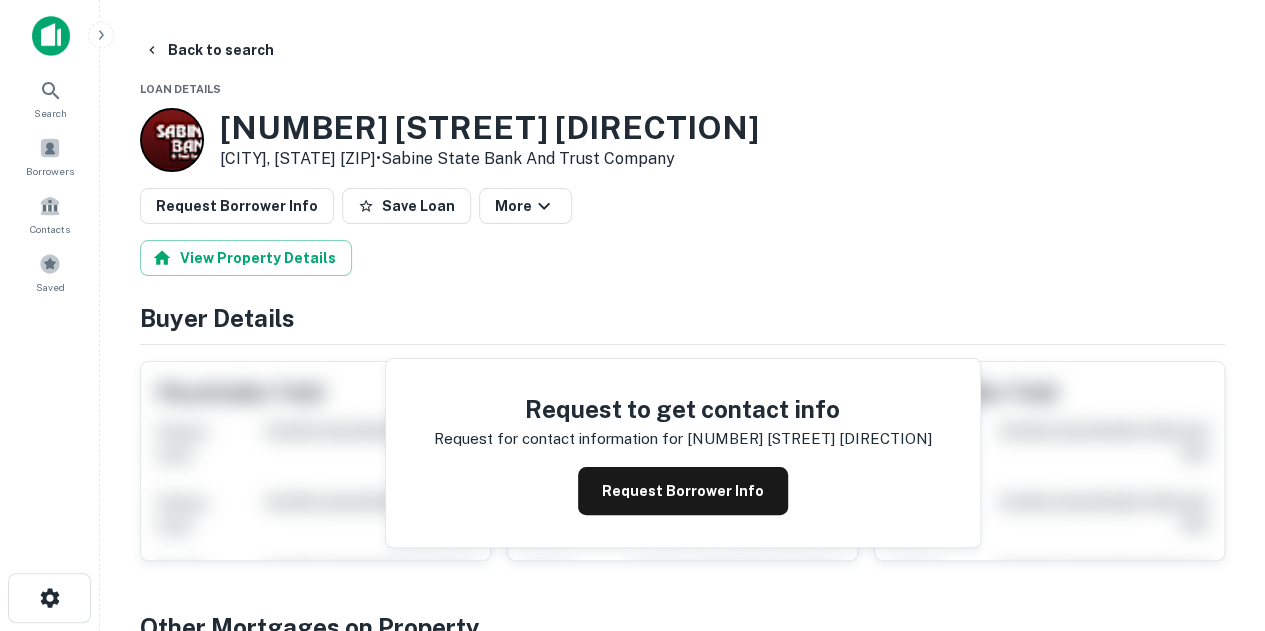click on "Back to search Loan Details 7128 S SPRINGS DR Franklin, TN37067   •  Sabine State Bank And Trust Company Request Borrower Info Save Loan More View Property Details Buyer Details Request to get contact info Request for contact information for  7128 s springs dr Request Borrower Info Placeholder Field Display Field Another placeholder field and text Display Field Another placeholder field and text Display Field Another placeholder field and text Display Field Another placeholder field and text Display Field Another placeholder field and text Display Field Another placeholder field and text Placeholder Field Display Field Another placeholder field and text Display Field Another placeholder field and text Display Field Another placeholder field and text Display Field Another placeholder field and text Display Field Another placeholder field and text Display Field Another placeholder field and text Placeholder Field Display Field Another placeholder field and text Display Field Another placeholder field and text" at bounding box center [682, 2066] 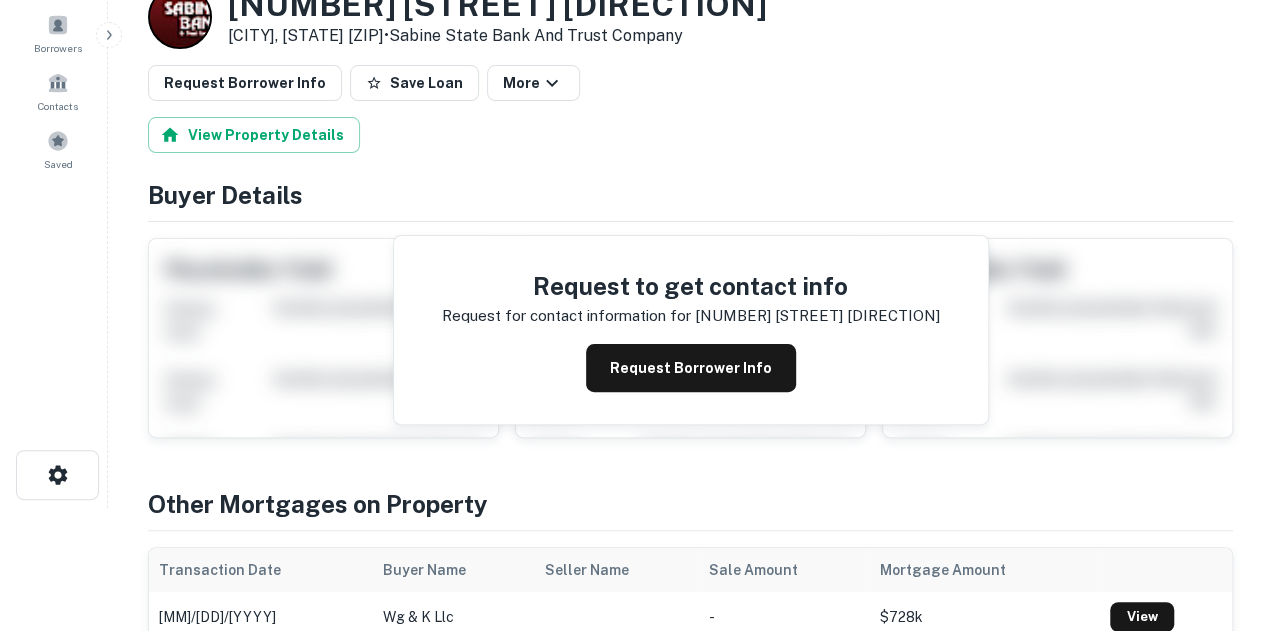 scroll, scrollTop: 0, scrollLeft: 0, axis: both 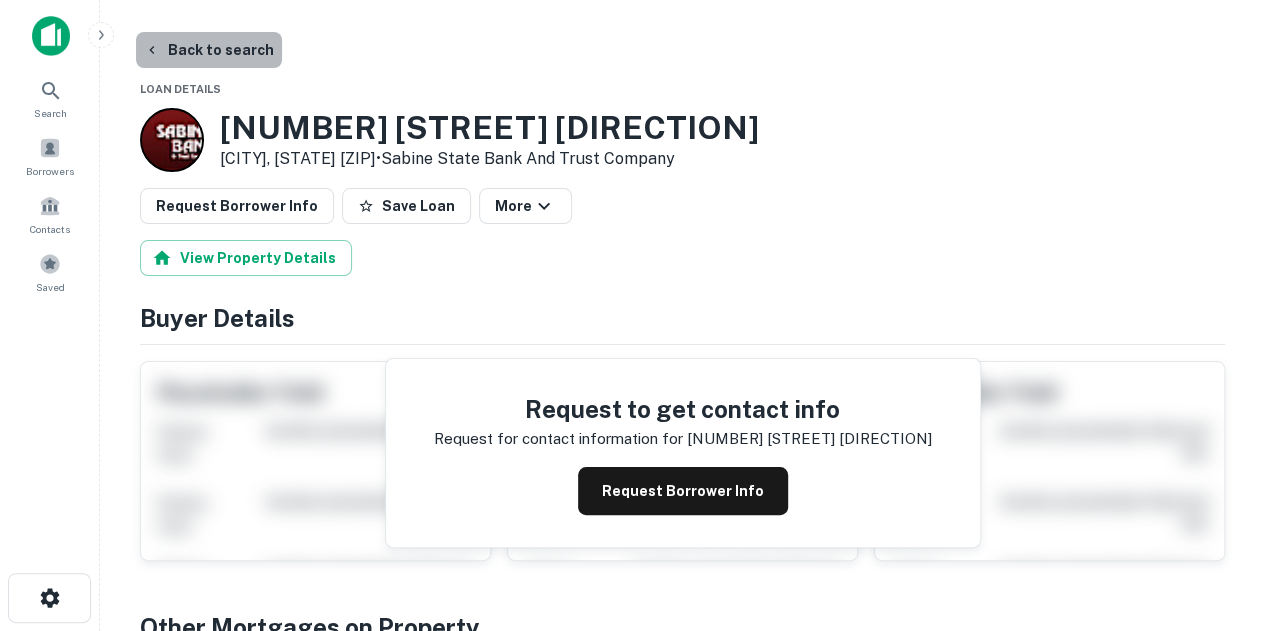 click on "Back to search" at bounding box center (209, 50) 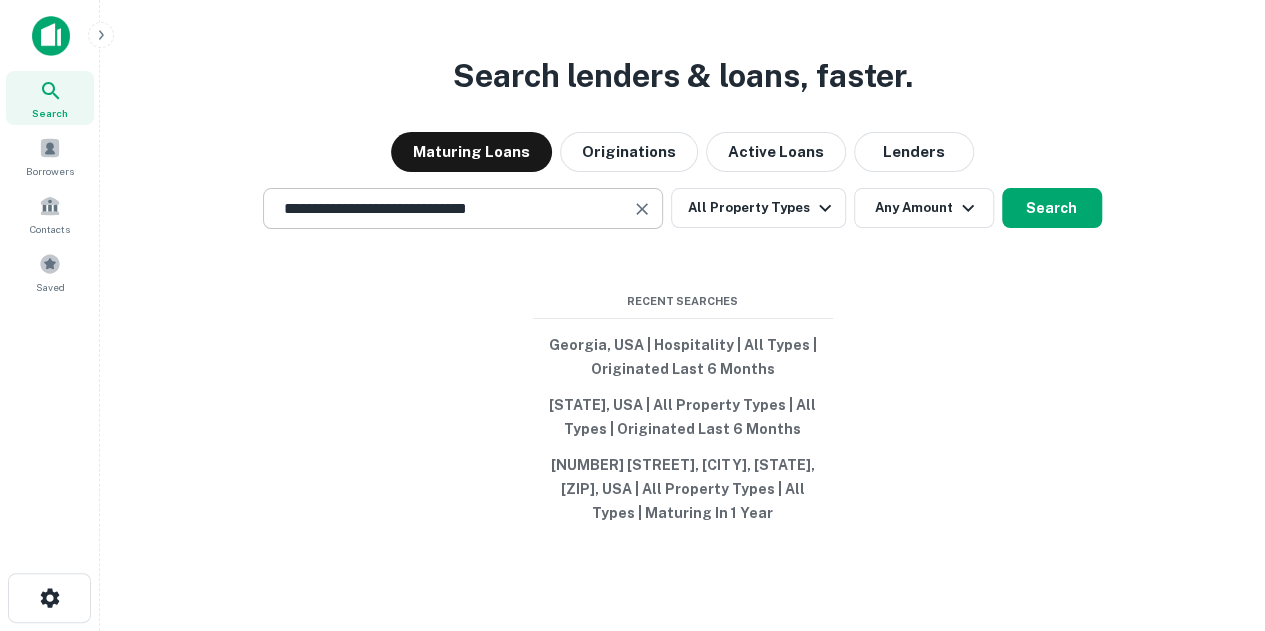 click on "**********" at bounding box center (463, 208) 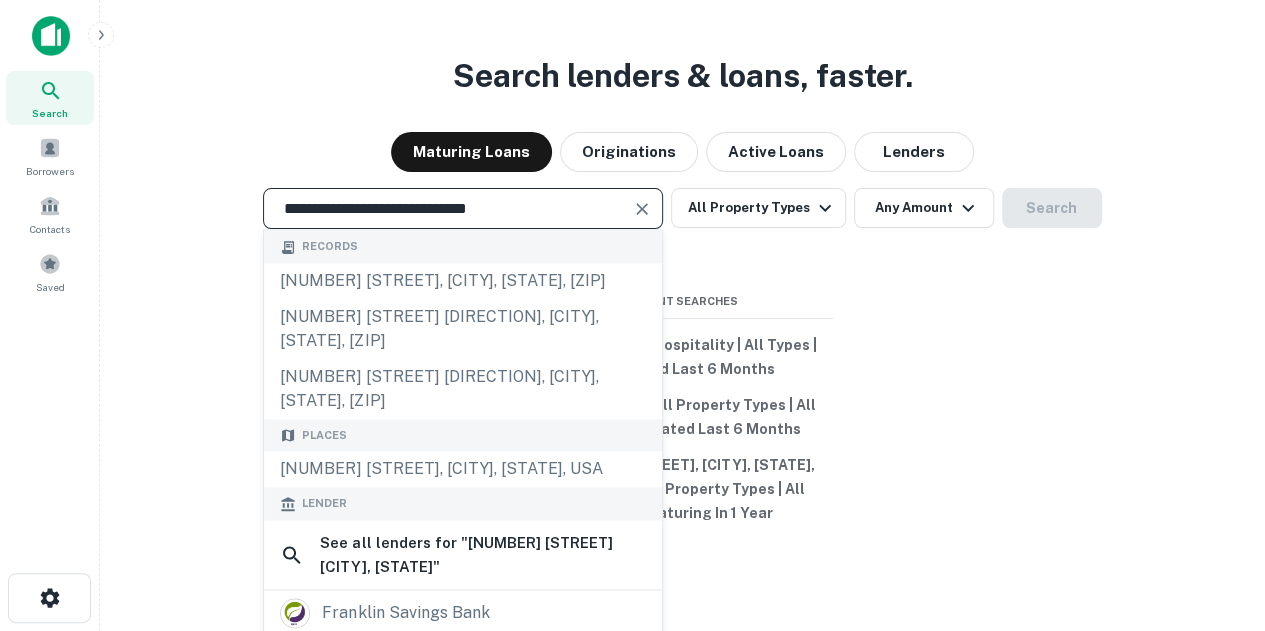 paste on "******" 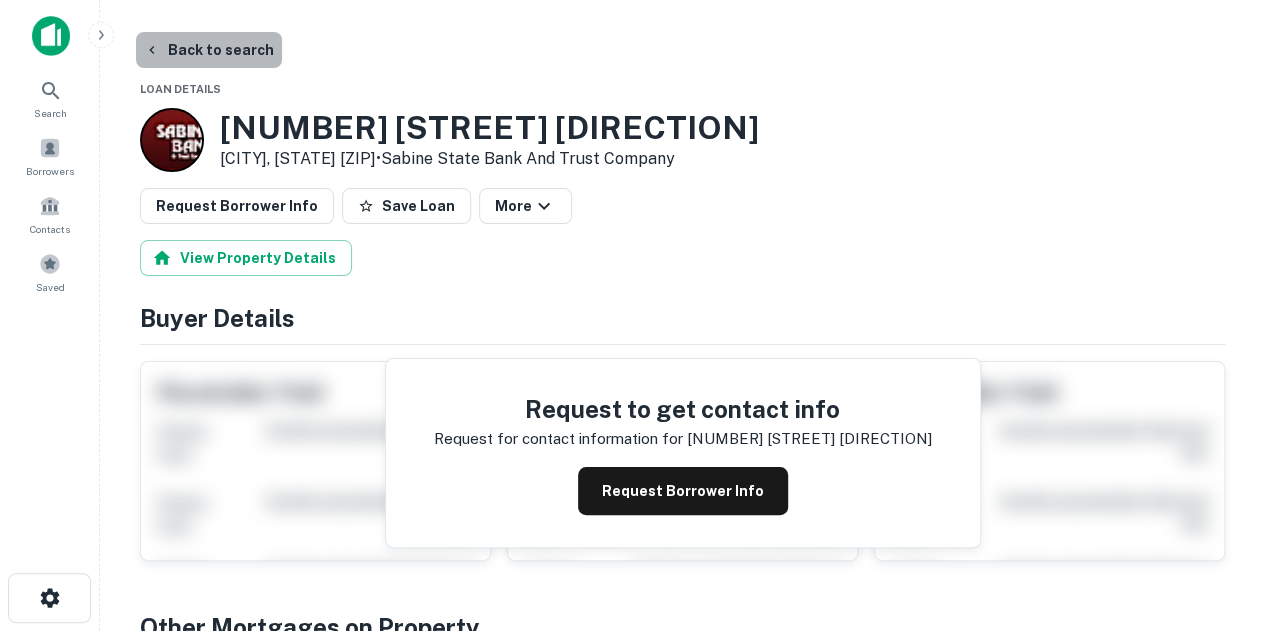 click on "Back to search" at bounding box center (209, 50) 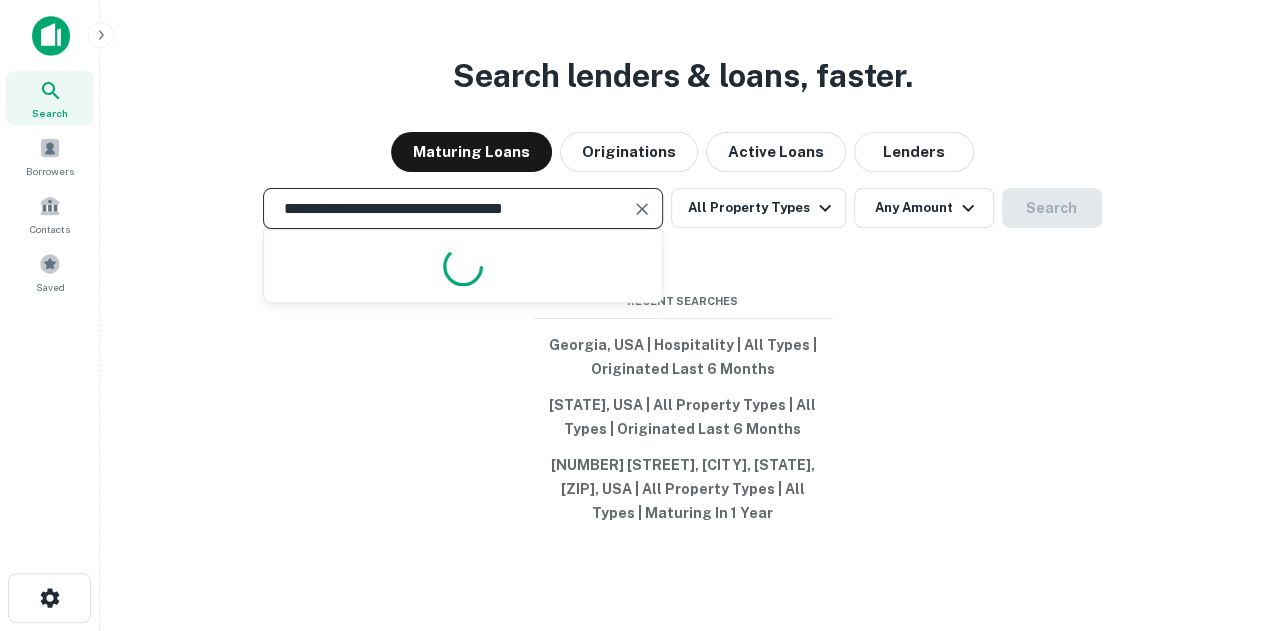 click on "**********" at bounding box center (448, 208) 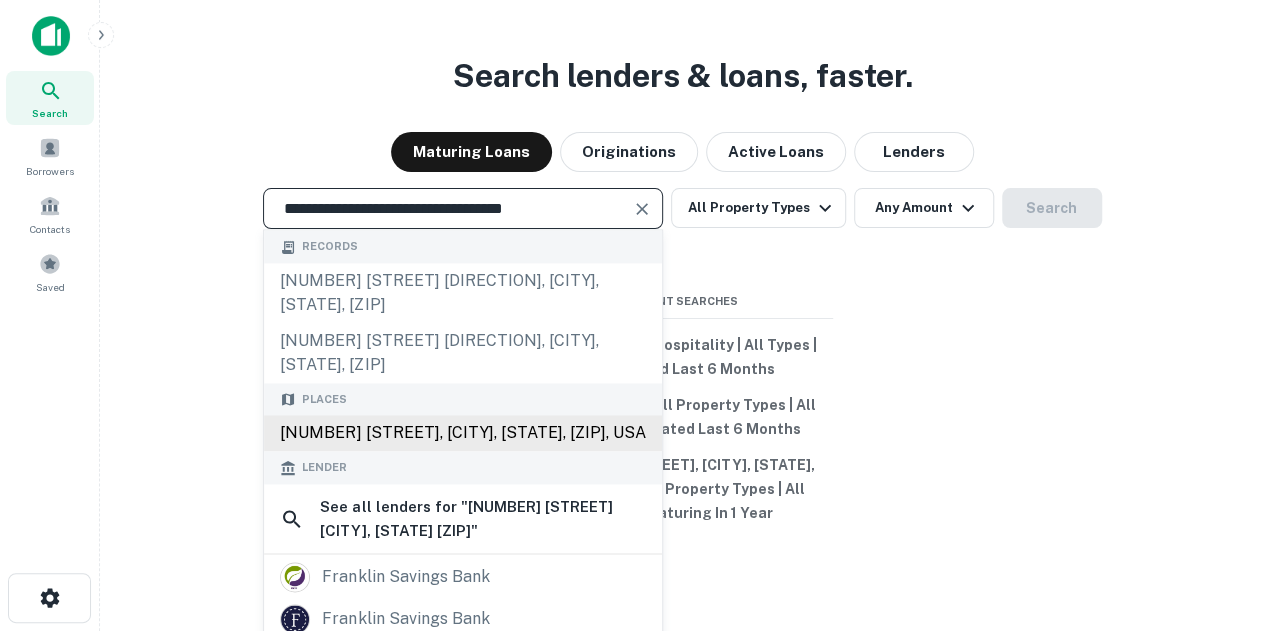 type on "**********" 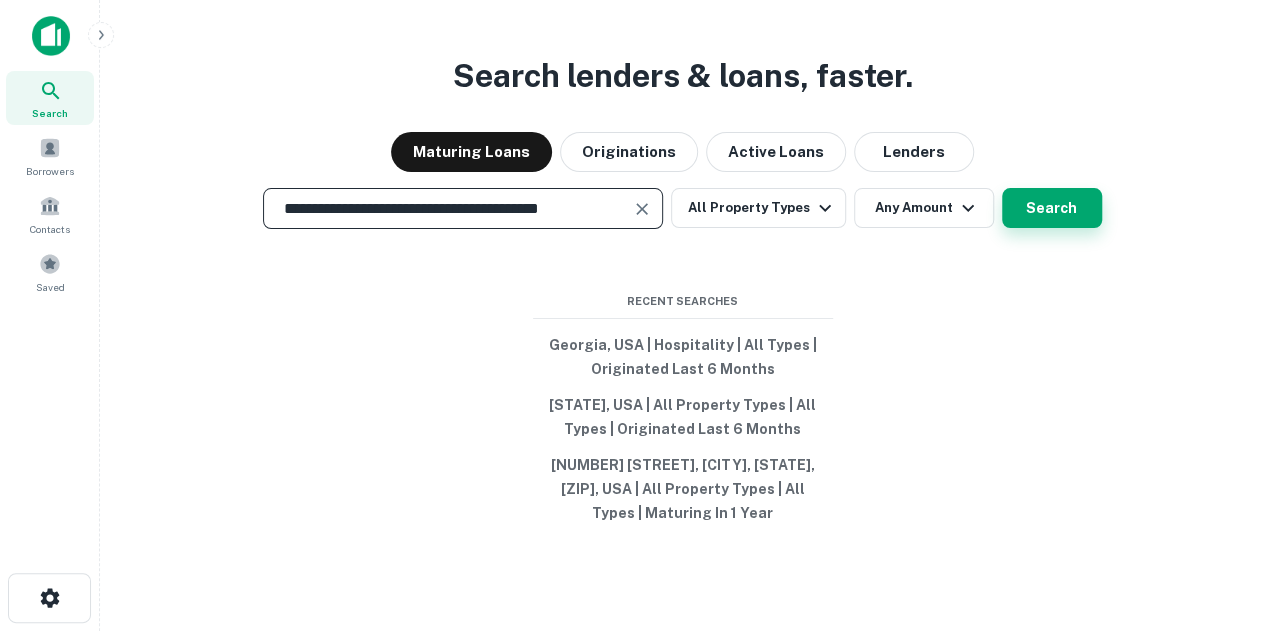 click on "Search" at bounding box center [1052, 208] 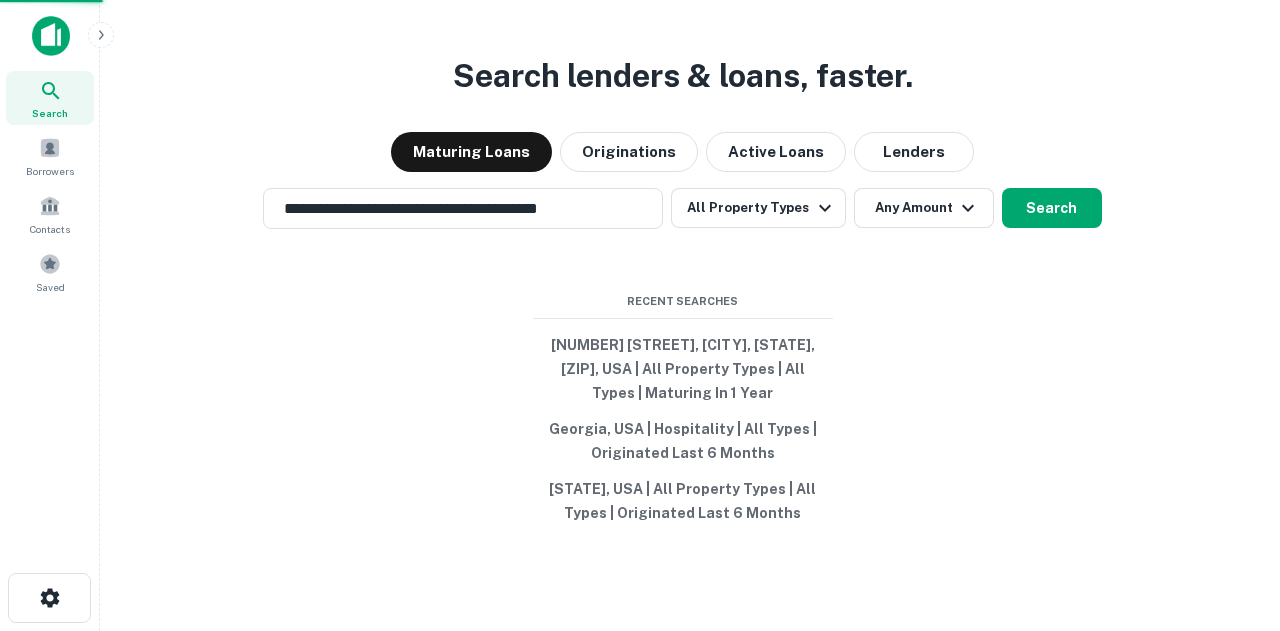 click on "7141 S Springs Dr, Franklin, TN 37067, USA" at bounding box center (640, 411) 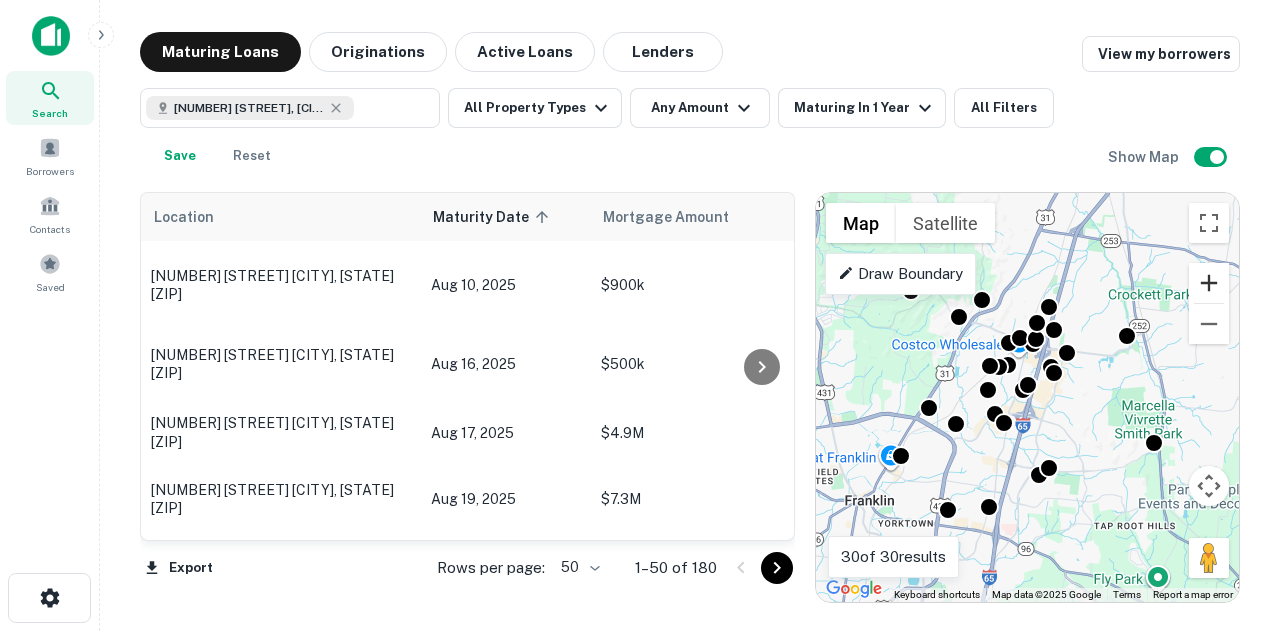 click at bounding box center (1209, 283) 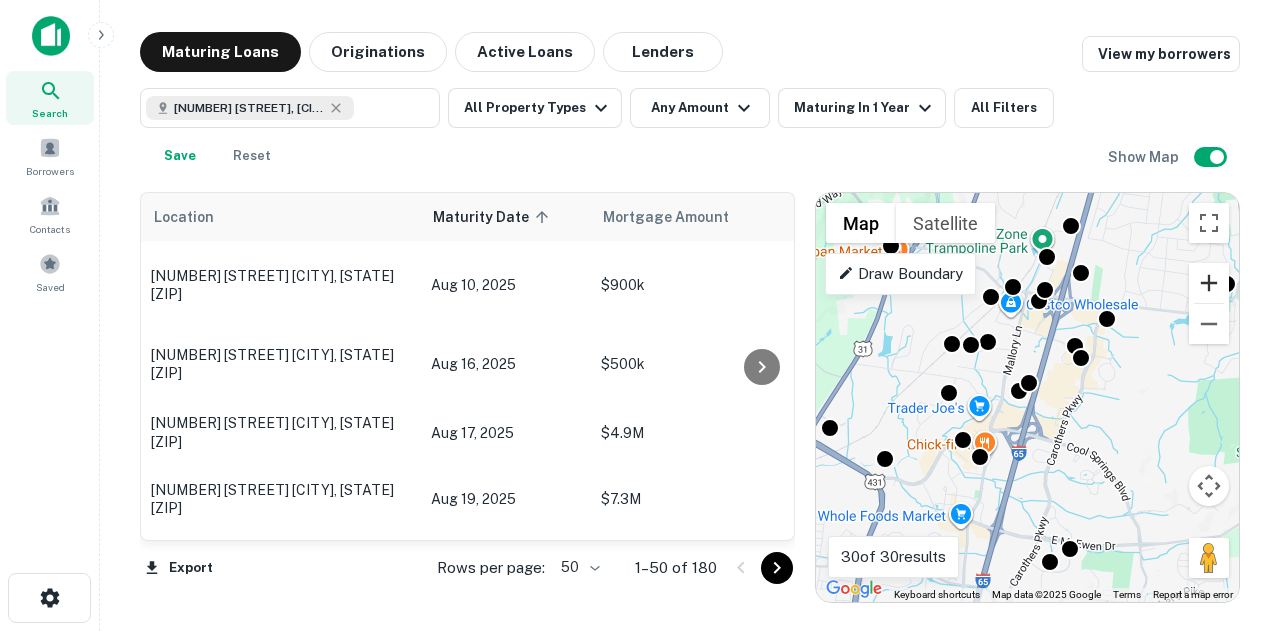click at bounding box center (1209, 283) 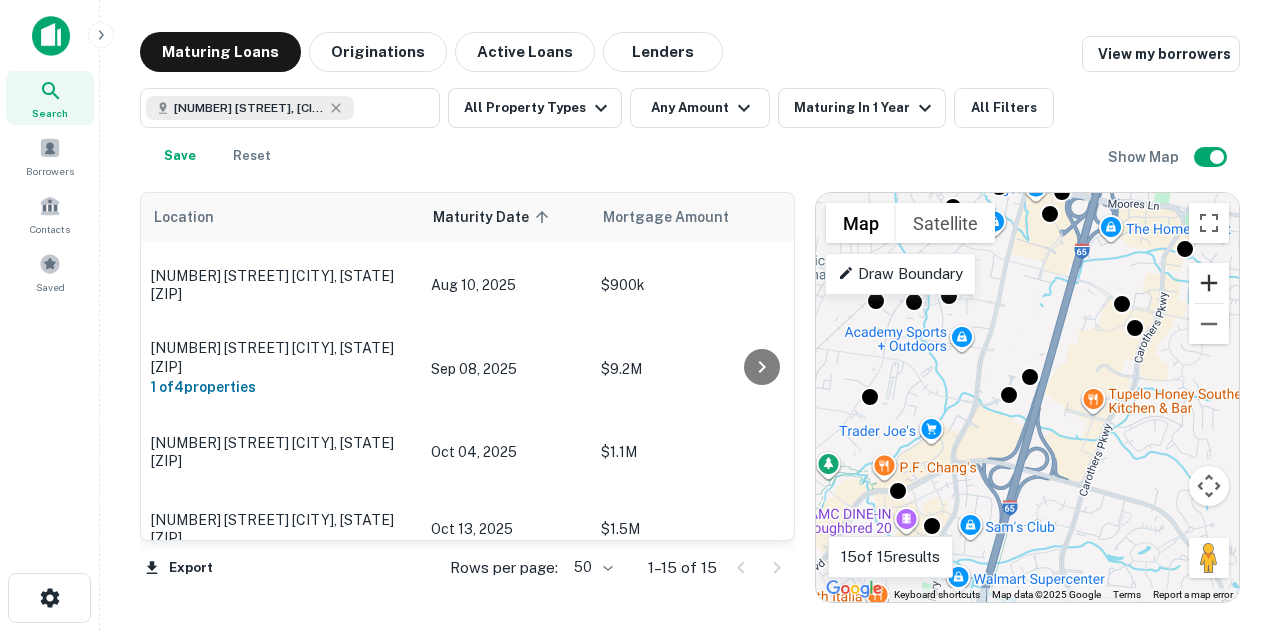 click at bounding box center (1209, 283) 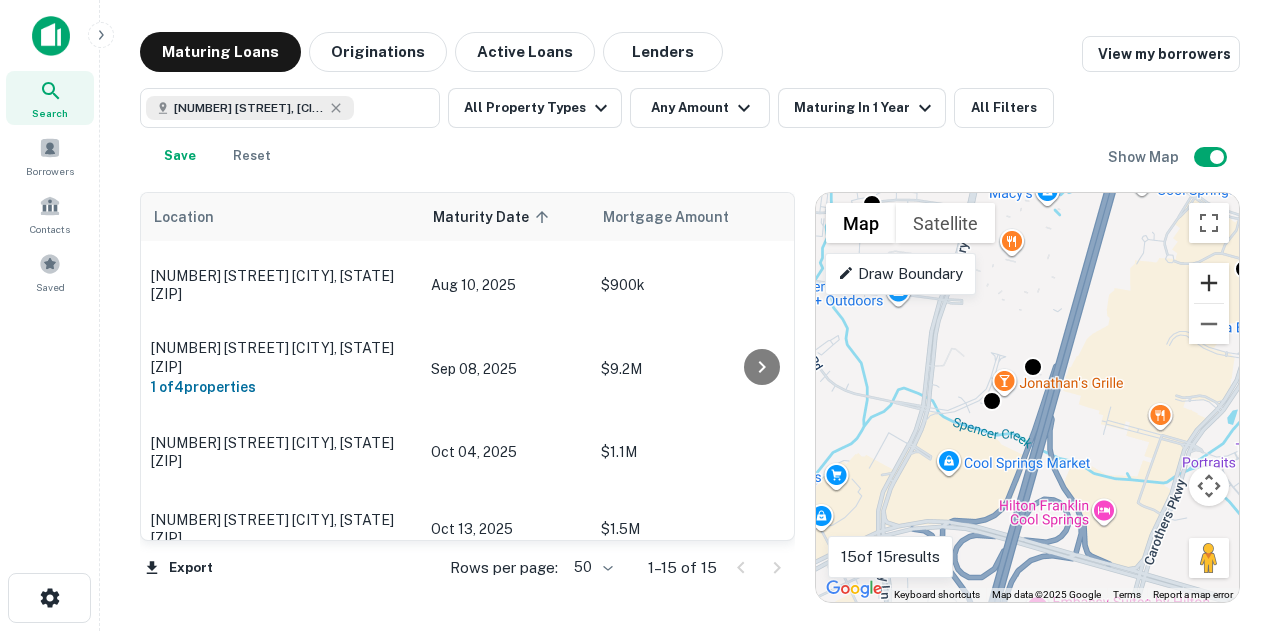 click at bounding box center [1209, 283] 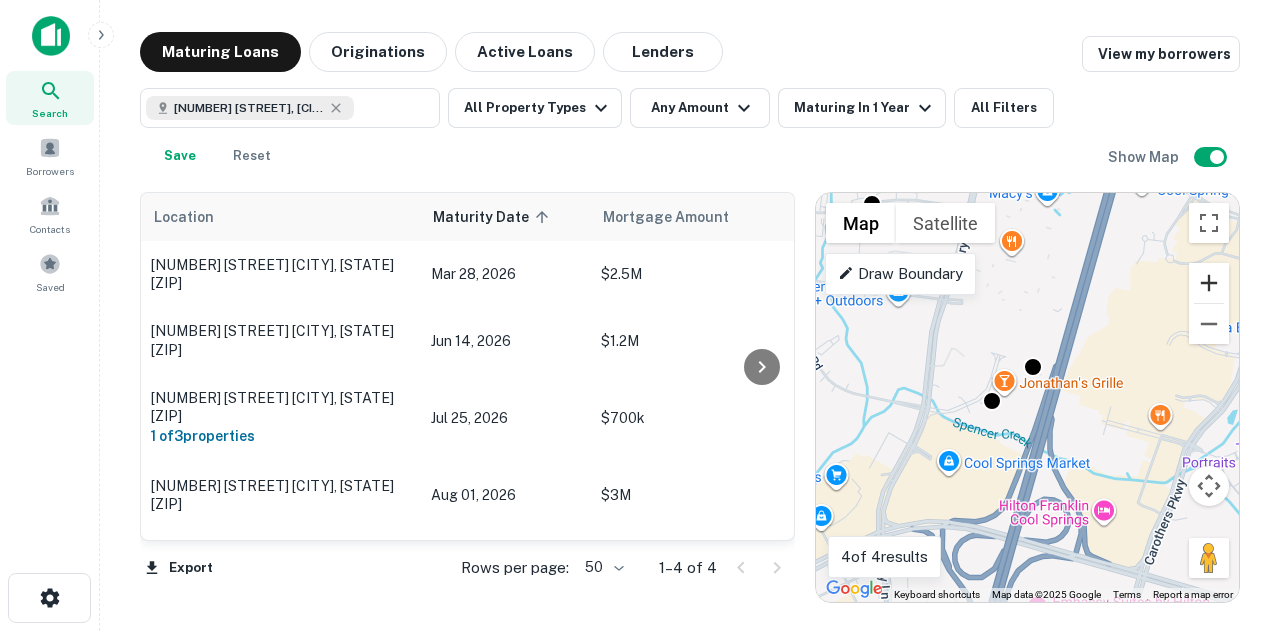 click at bounding box center (1209, 283) 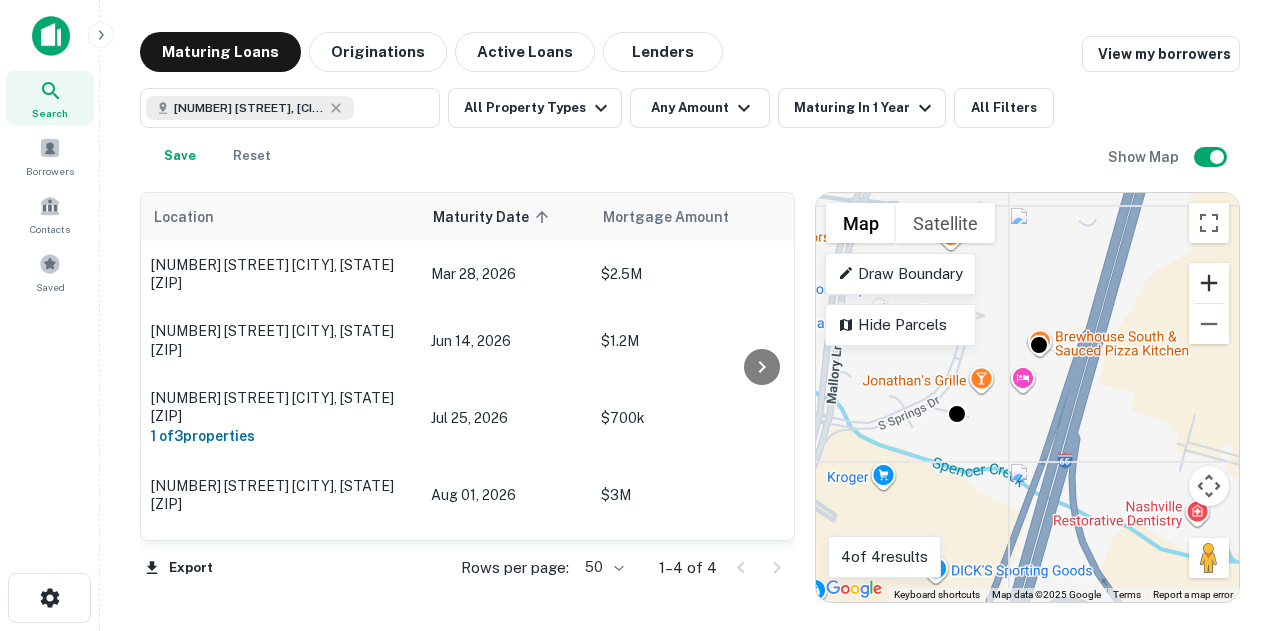 click at bounding box center (1209, 283) 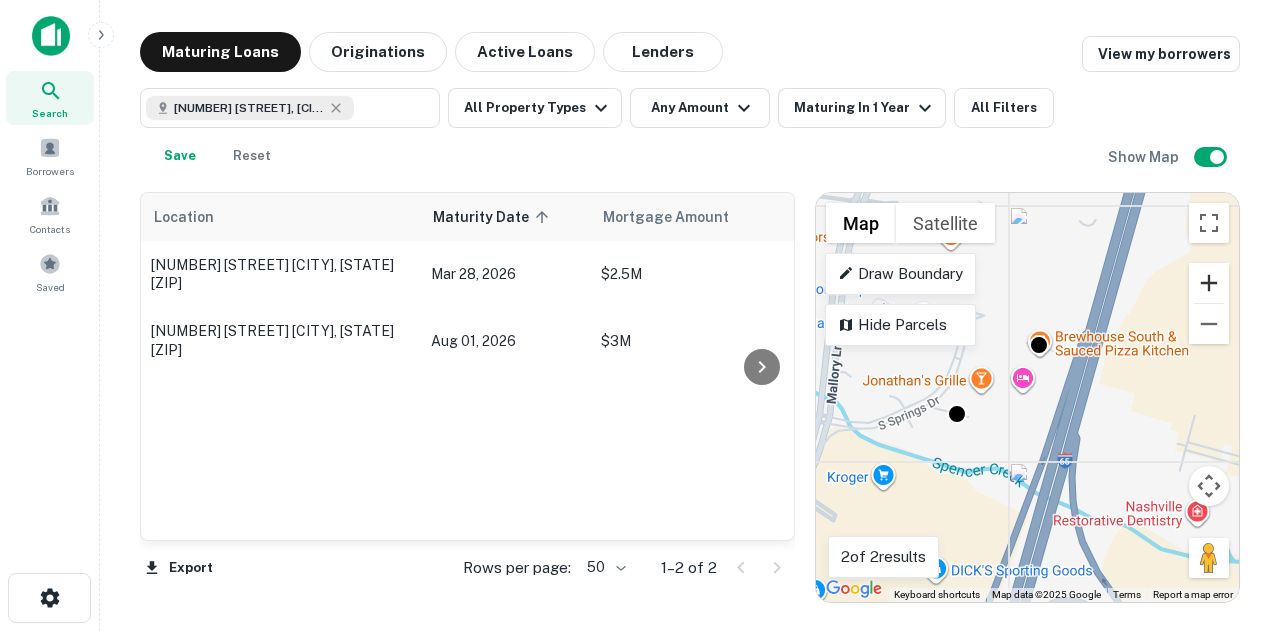 click at bounding box center [1209, 283] 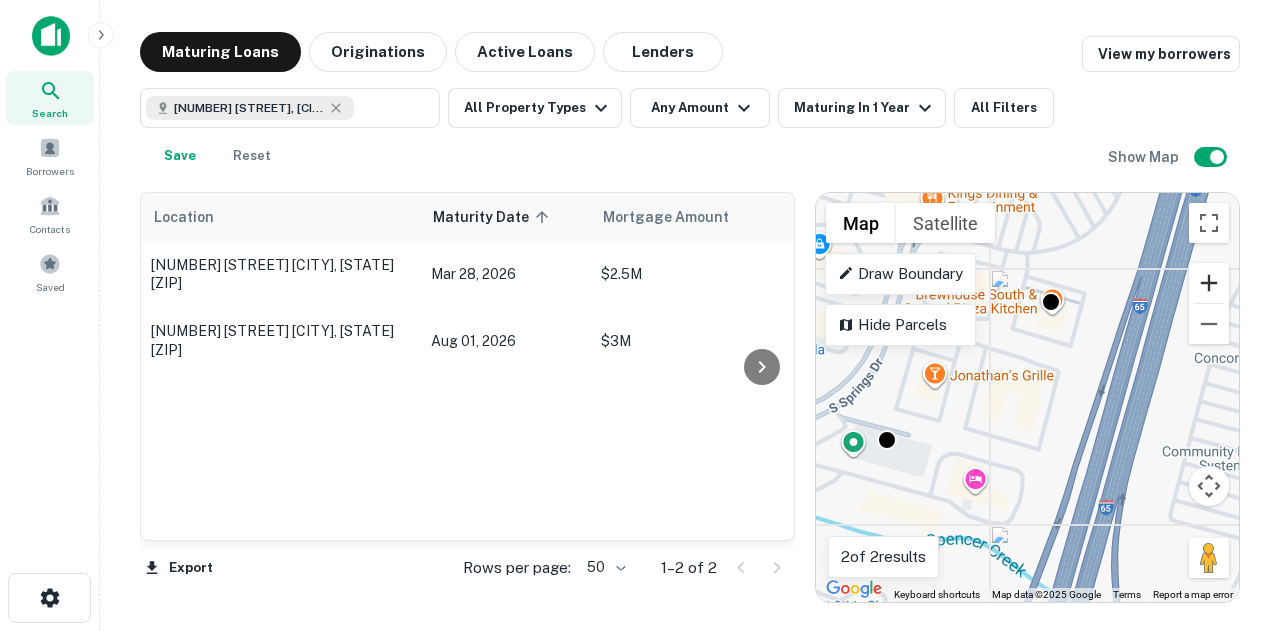 click at bounding box center [1209, 283] 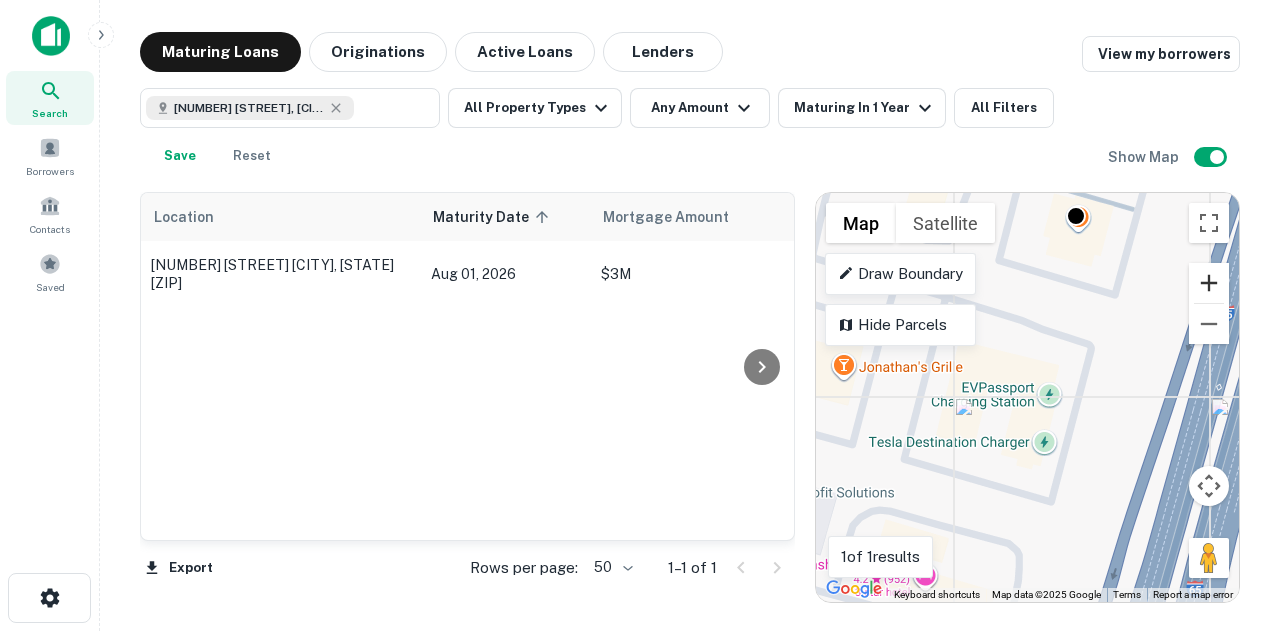 click at bounding box center (1209, 283) 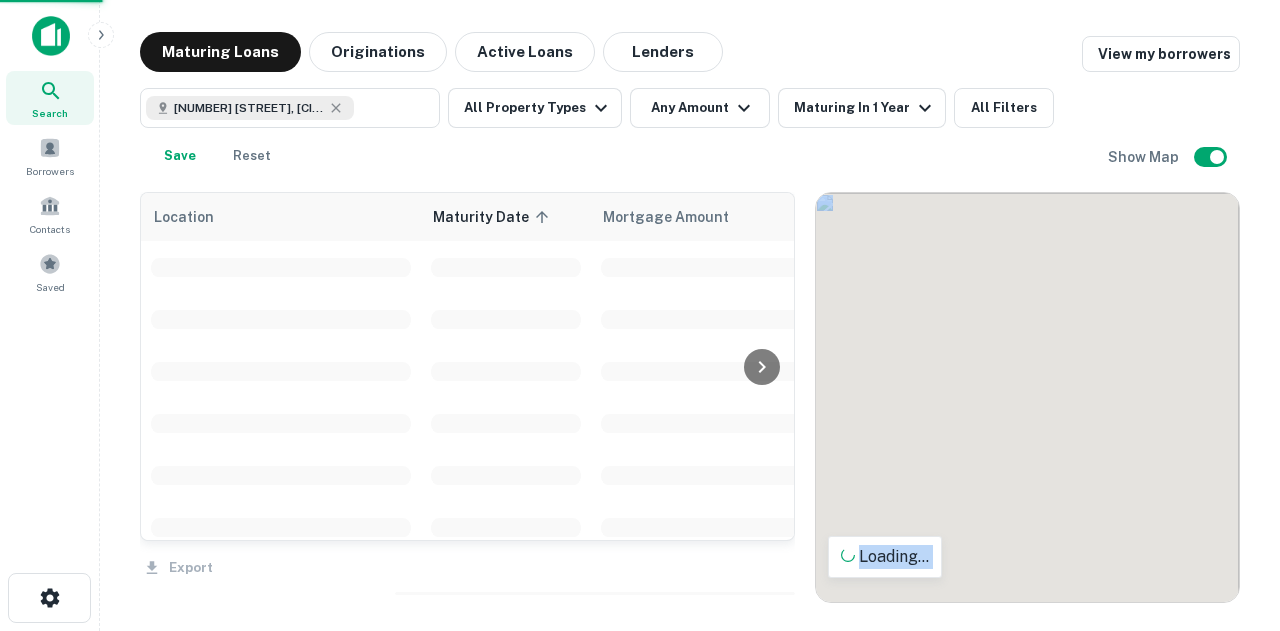 click on "To activate drag with keyboard, press Alt + Enter. Once in keyboard drag state, use the arrow keys to move the marker. To complete the drag, press the Enter key. To cancel, press Escape." at bounding box center (1027, 397) 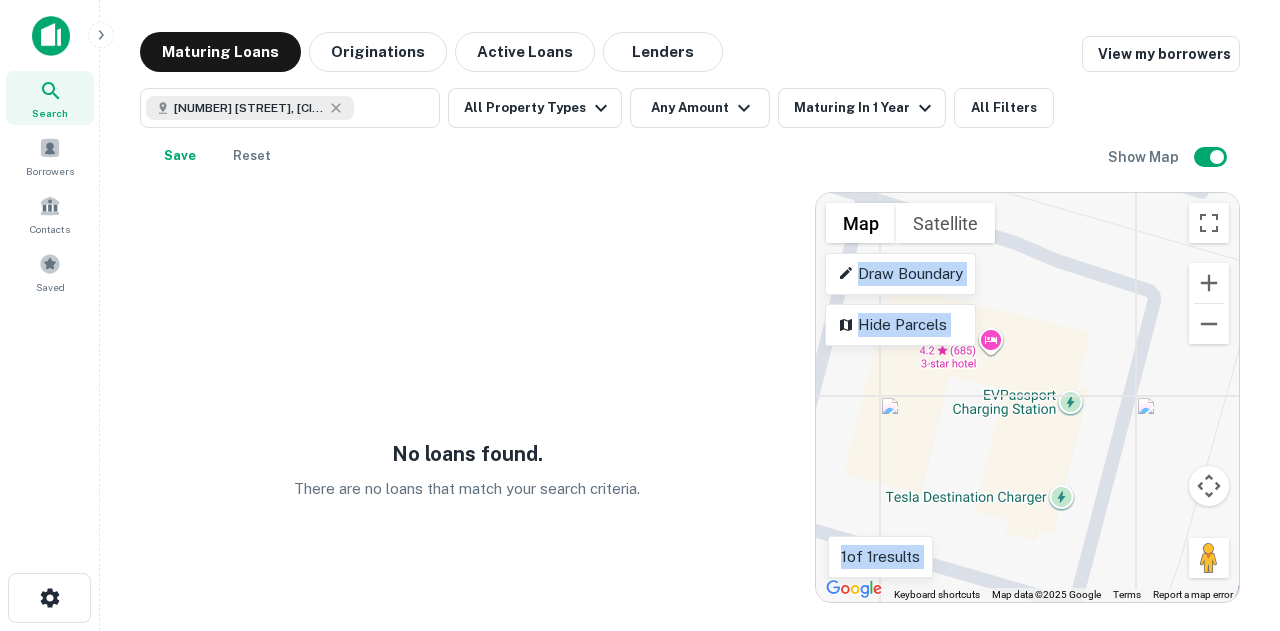 click on "To activate drag with keyboard, press Alt + Enter. Once in keyboard drag state, use the arrow keys to move the marker. To complete the drag, press the Enter key. To cancel, press Escape." at bounding box center (1027, 397) 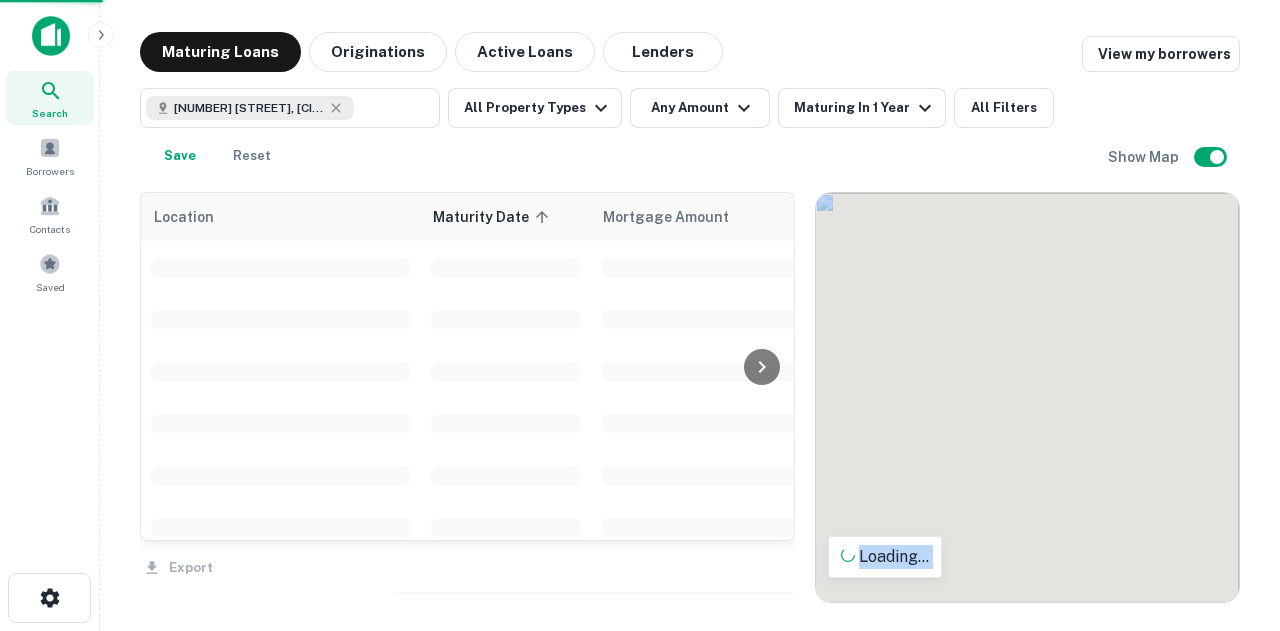 click at bounding box center [1027, 397] 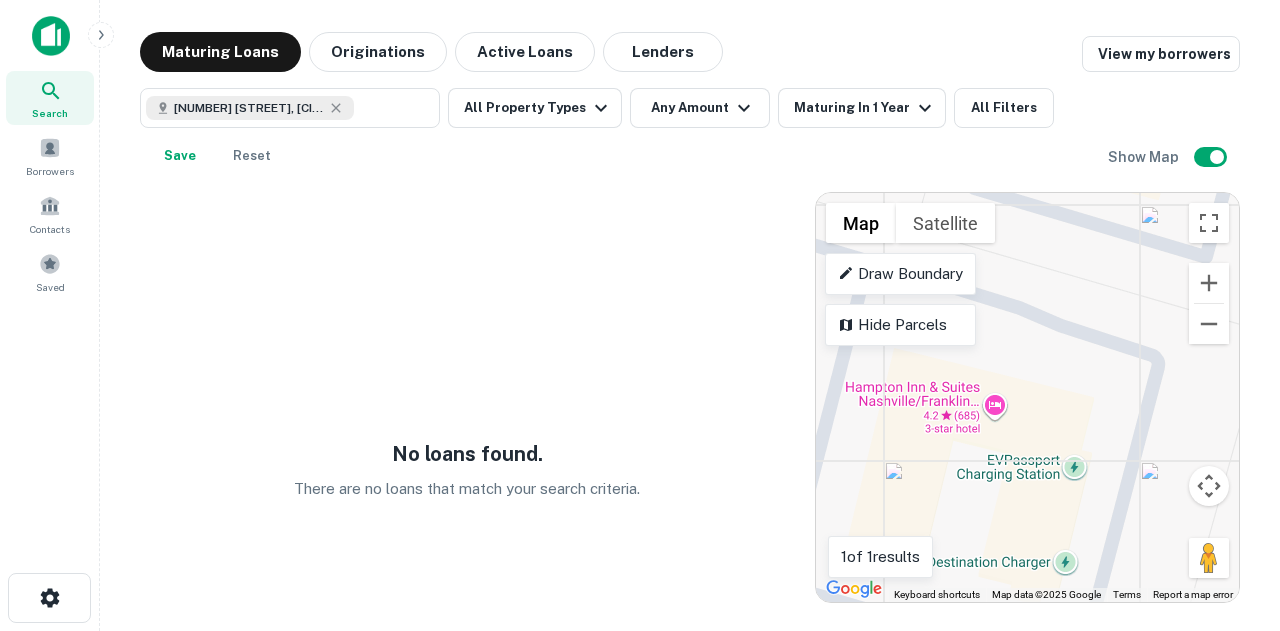 click on "To activate drag with keyboard, press Alt + Enter. Once in keyboard drag state, use the arrow keys to move the marker. To complete the drag, press the Enter key. To cancel, press Escape." at bounding box center (1027, 397) 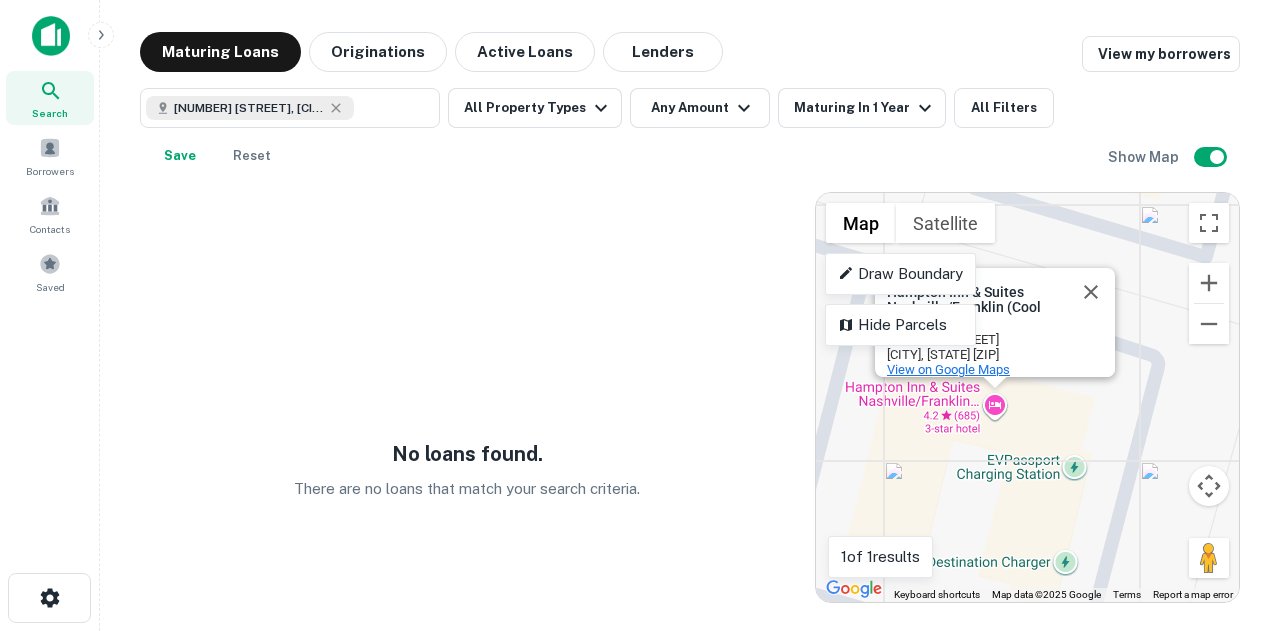 drag, startPoint x: 1005, startPoint y: 293, endPoint x: 1090, endPoint y: 357, distance: 106.400185 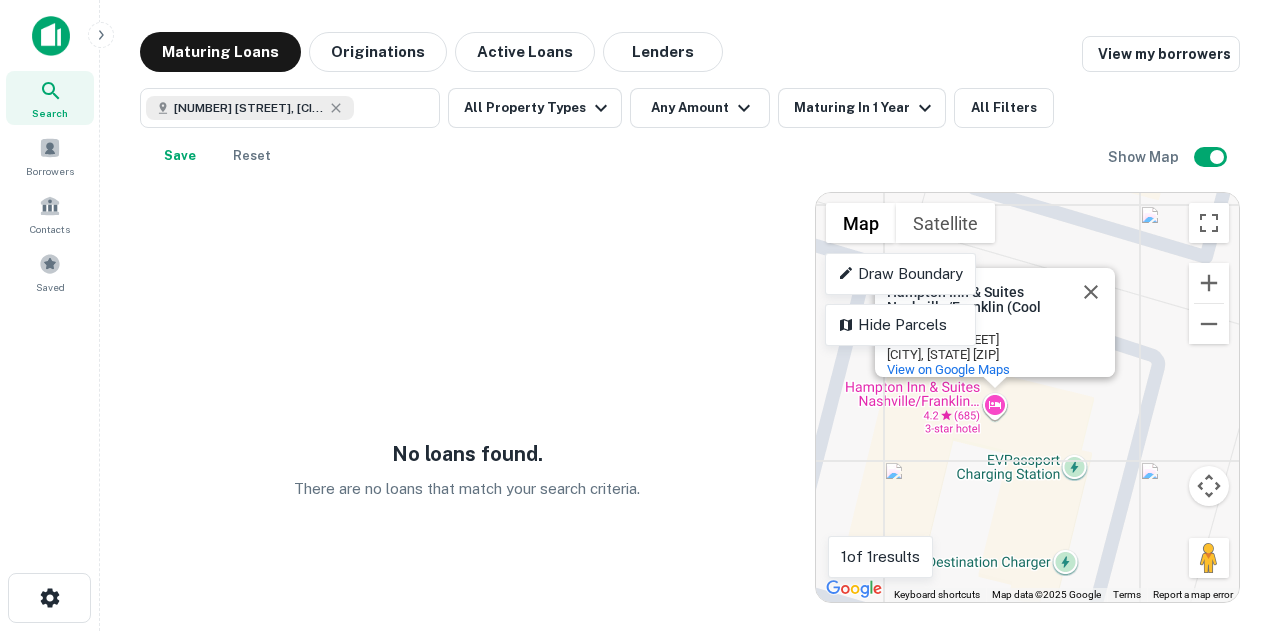 click on "Franklin, TN 37067" at bounding box center (977, 354) 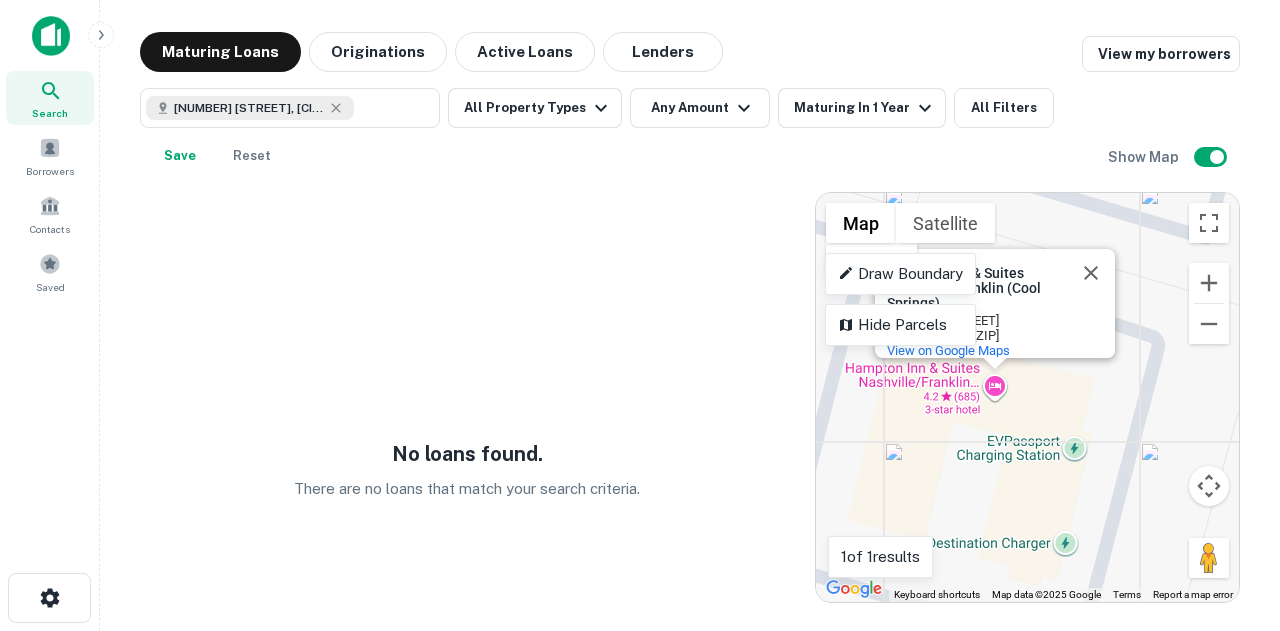 click on "To activate drag with keyboard, press Alt + Enter. Once in keyboard drag state, use the arrow keys to move the marker. To complete the drag, press the Enter key. To cancel, press Escape.     Hampton Inn & Suites Nashville/Franklin (Cool Springs)                     Hampton Inn & Suites Nashville/Franklin (Cool Springs)                 7141 S Springs Dr Franklin, TN 37067              View on Google Maps" at bounding box center [1027, 397] 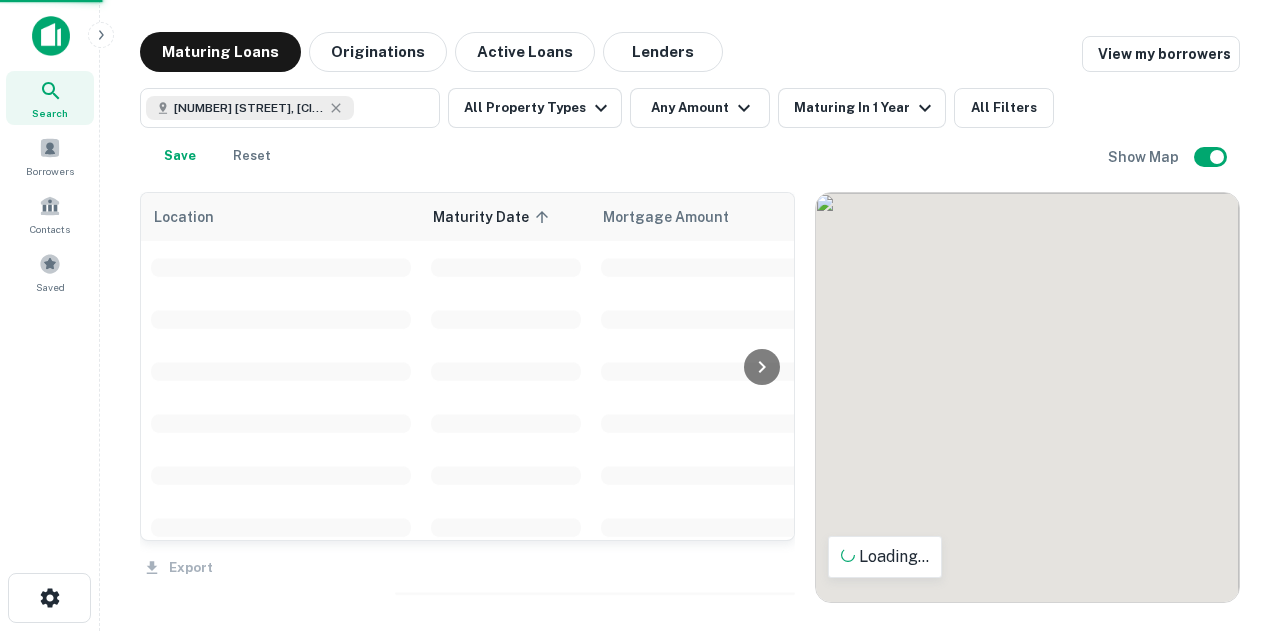 drag, startPoint x: 1064, startPoint y: 372, endPoint x: 1142, endPoint y: 464, distance: 120.61509 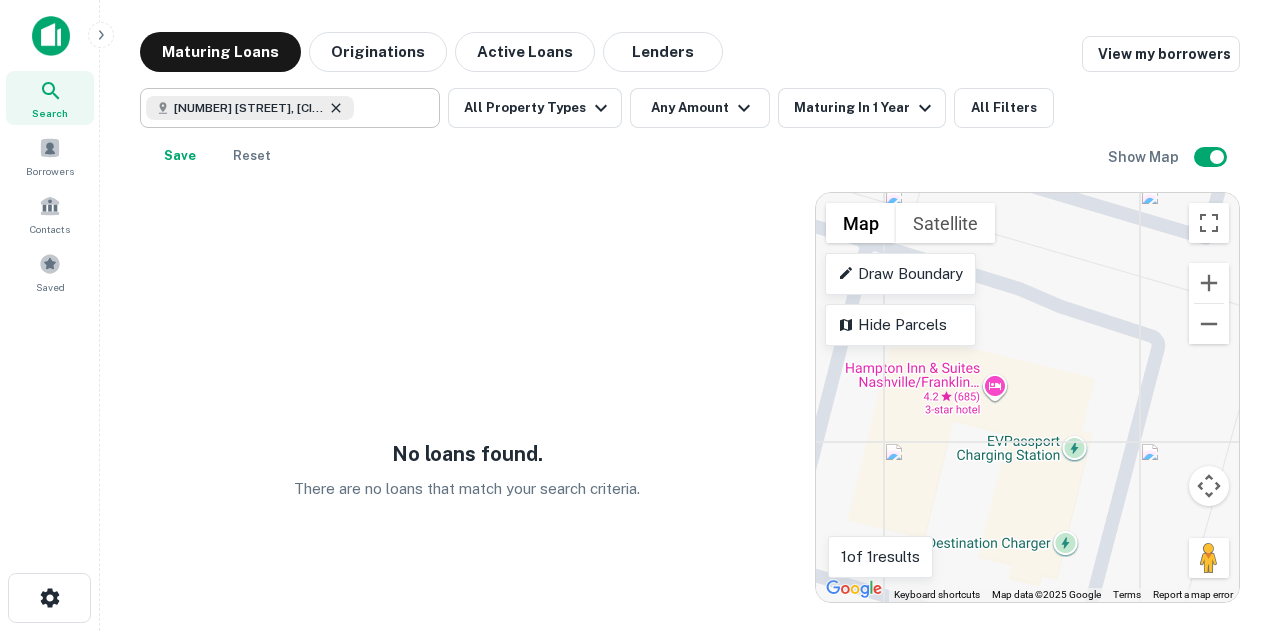 click 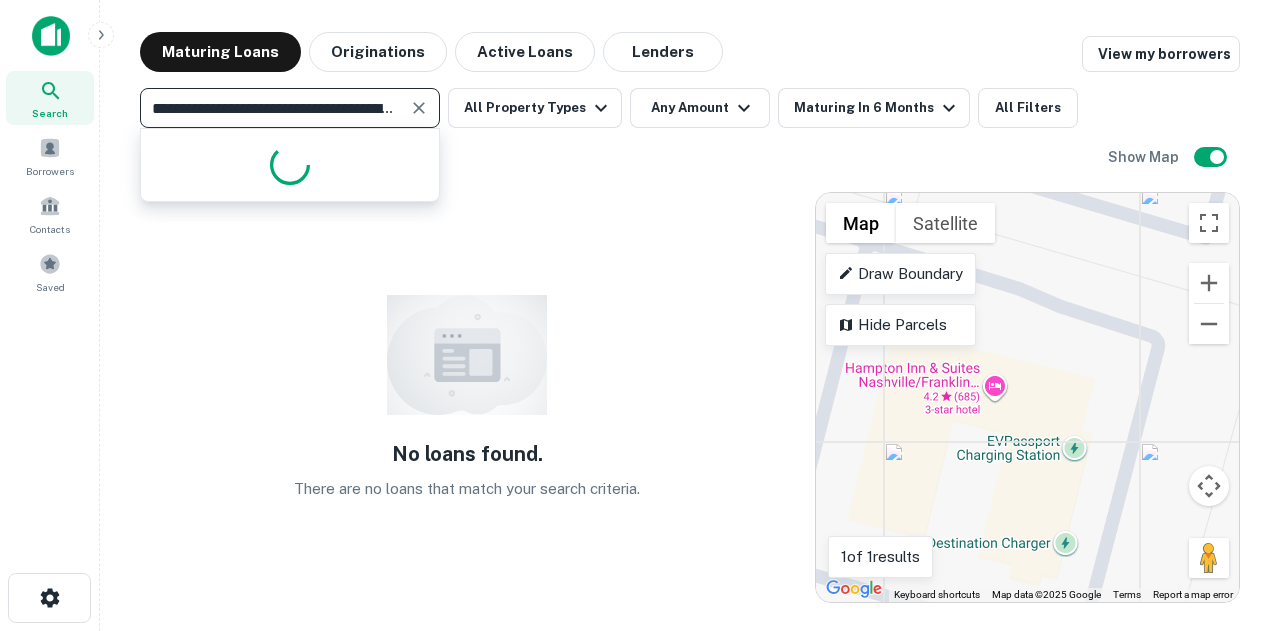 click on "**********" at bounding box center (273, 108) 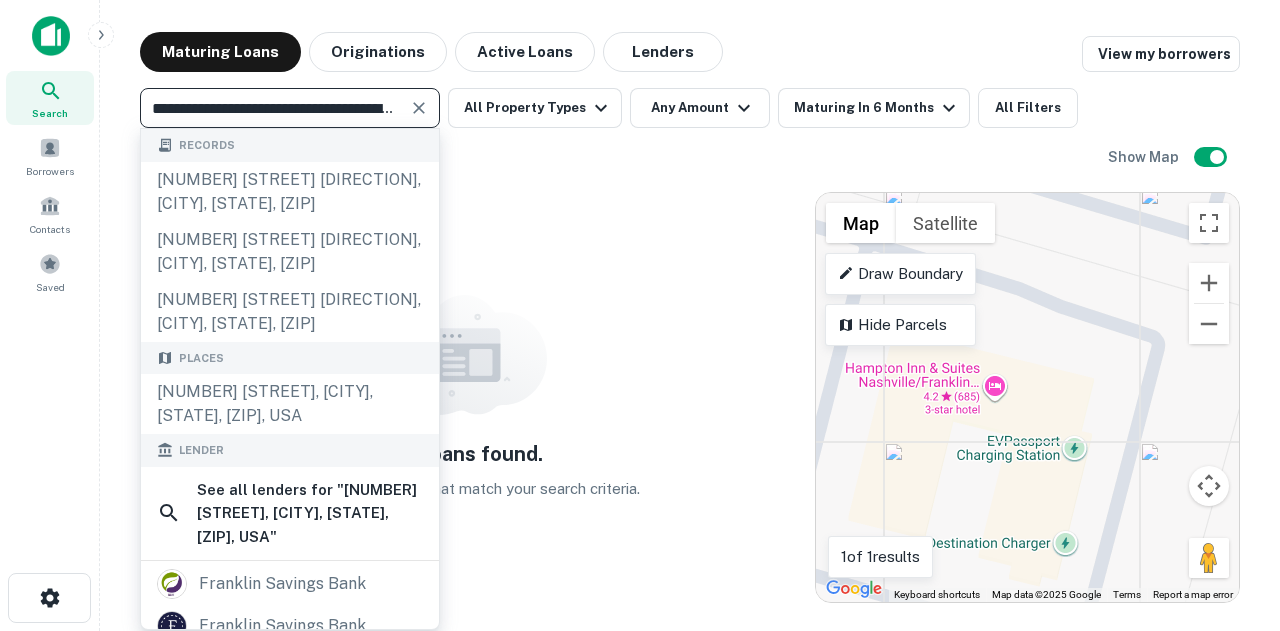 paste 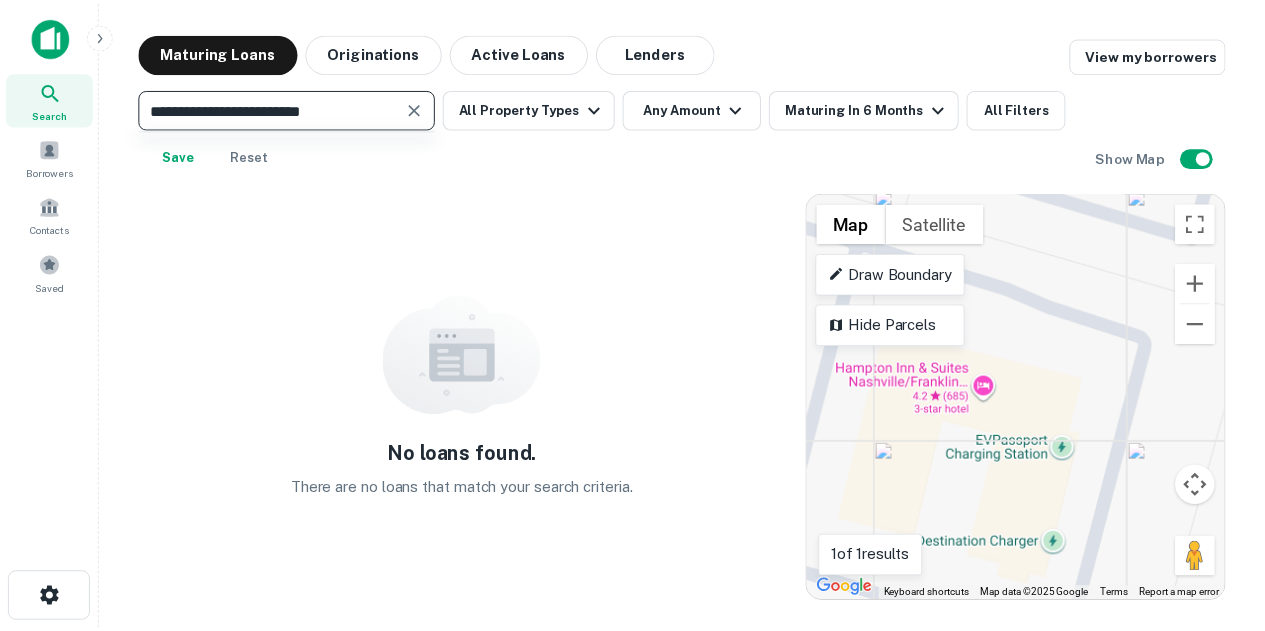 scroll, scrollTop: 0, scrollLeft: 0, axis: both 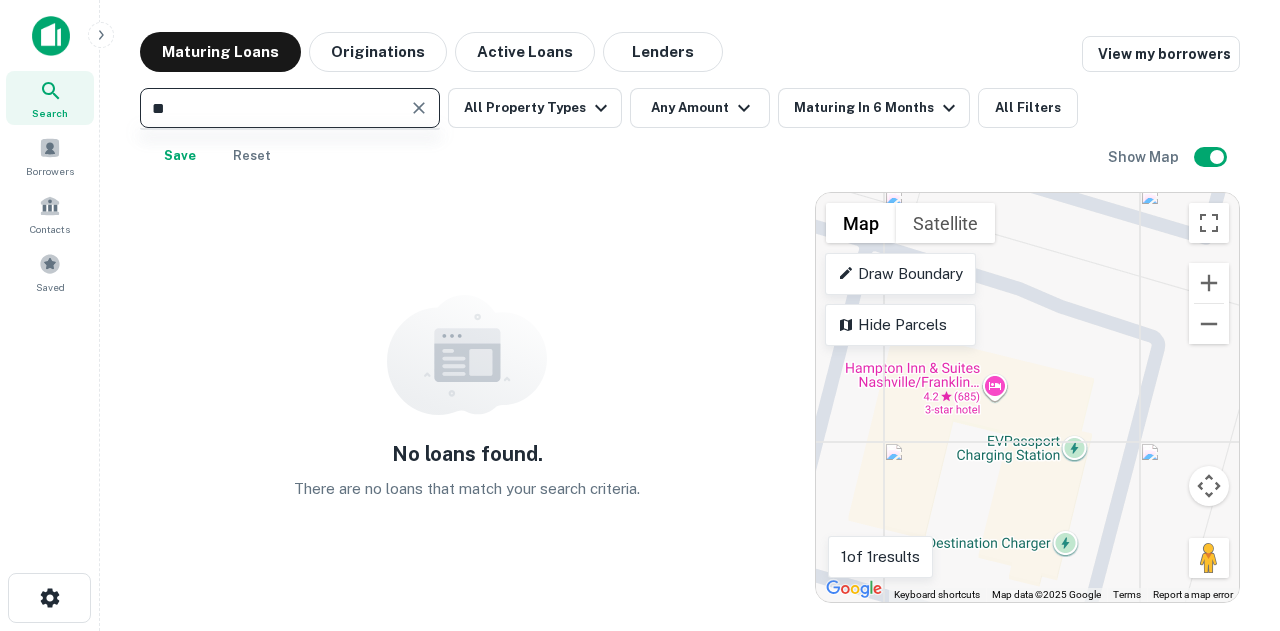 type on "*" 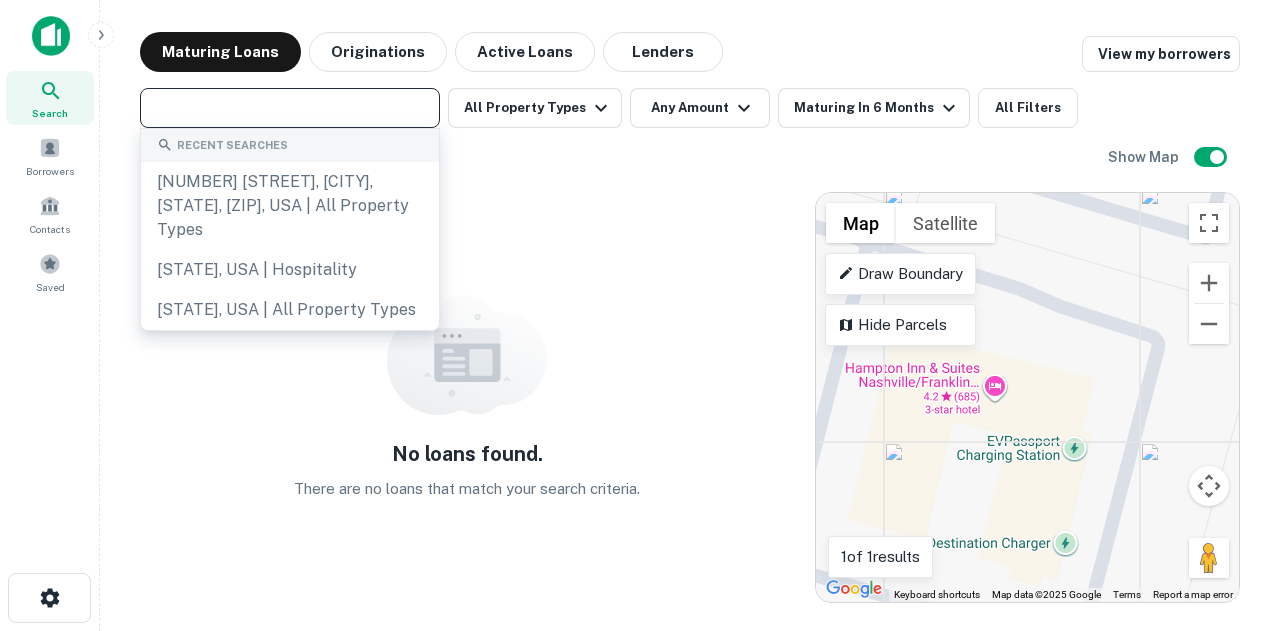 paste on "**********" 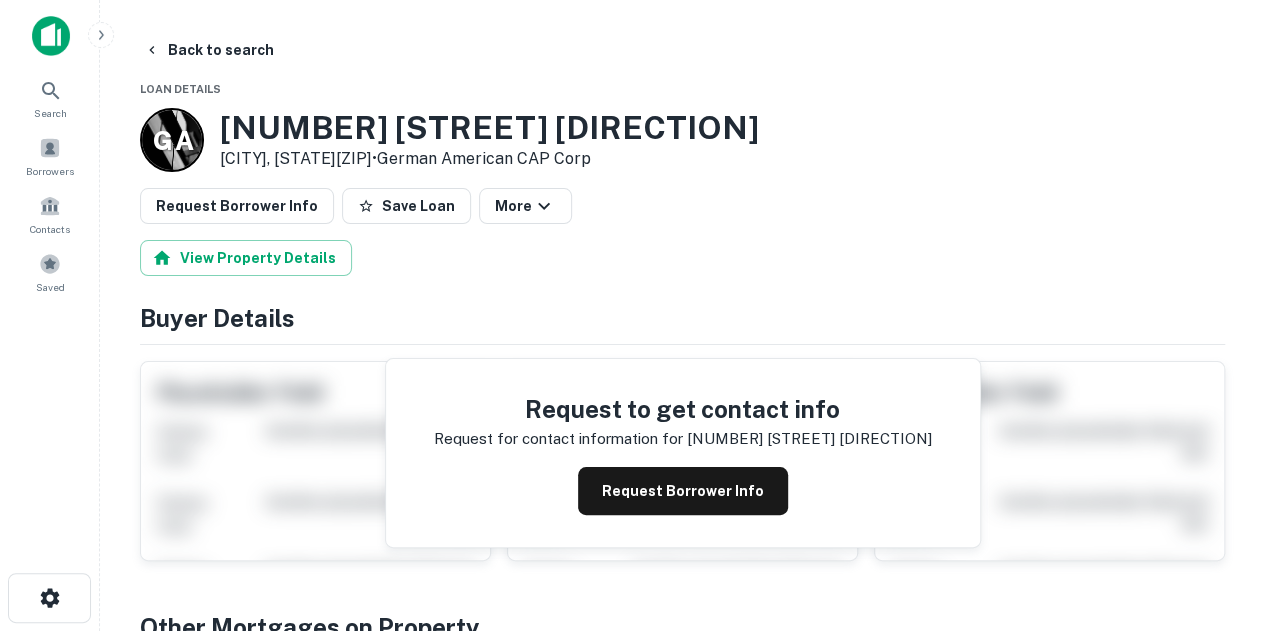 click on "Back to search Loan Details G   A 2821 E HARMONY RD Fort Collins, CO80528   •  German American CAP Corp Request Borrower Info Save Loan More View Property Details Buyer Details Request to get contact info Request for contact information for  2821 e harmony rd Request Borrower Info Placeholder Field Display Field Another placeholder field and text Display Field Another placeholder field and text Display Field Another placeholder field and text Display Field Another placeholder field and text Display Field Another placeholder field and text Display Field Another placeholder field and text Placeholder Field Display Field Another placeholder field and text Display Field Another placeholder field and text Display Field Another placeholder field and text Display Field Another placeholder field and text Display Field Another placeholder field and text Display Field Another placeholder field and text Placeholder Field Display Field Another placeholder field and text Display Field Another placeholder field and text" at bounding box center [682, 2088] 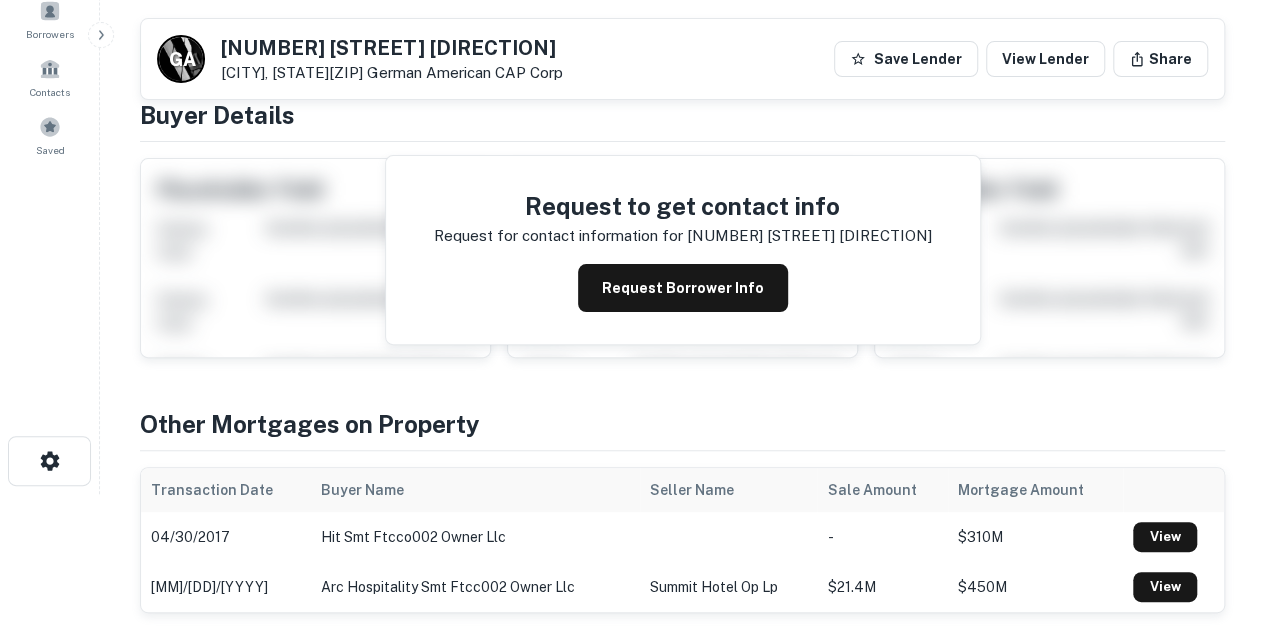 scroll, scrollTop: 80, scrollLeft: 0, axis: vertical 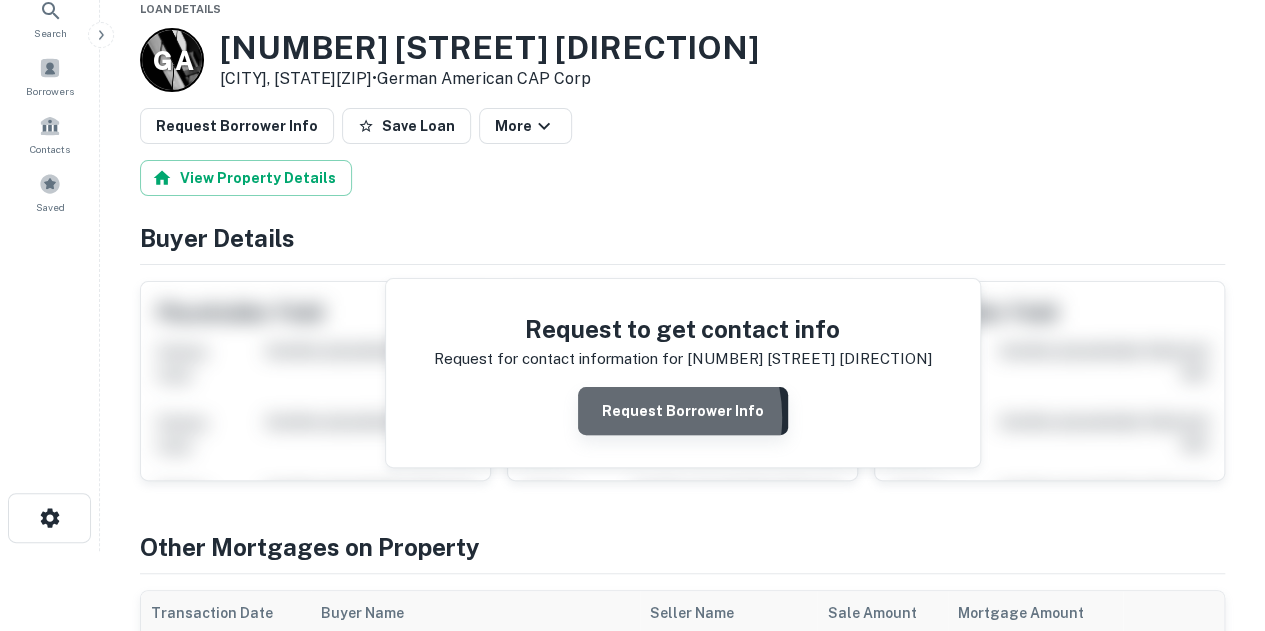 click on "Request Borrower Info" at bounding box center (683, 411) 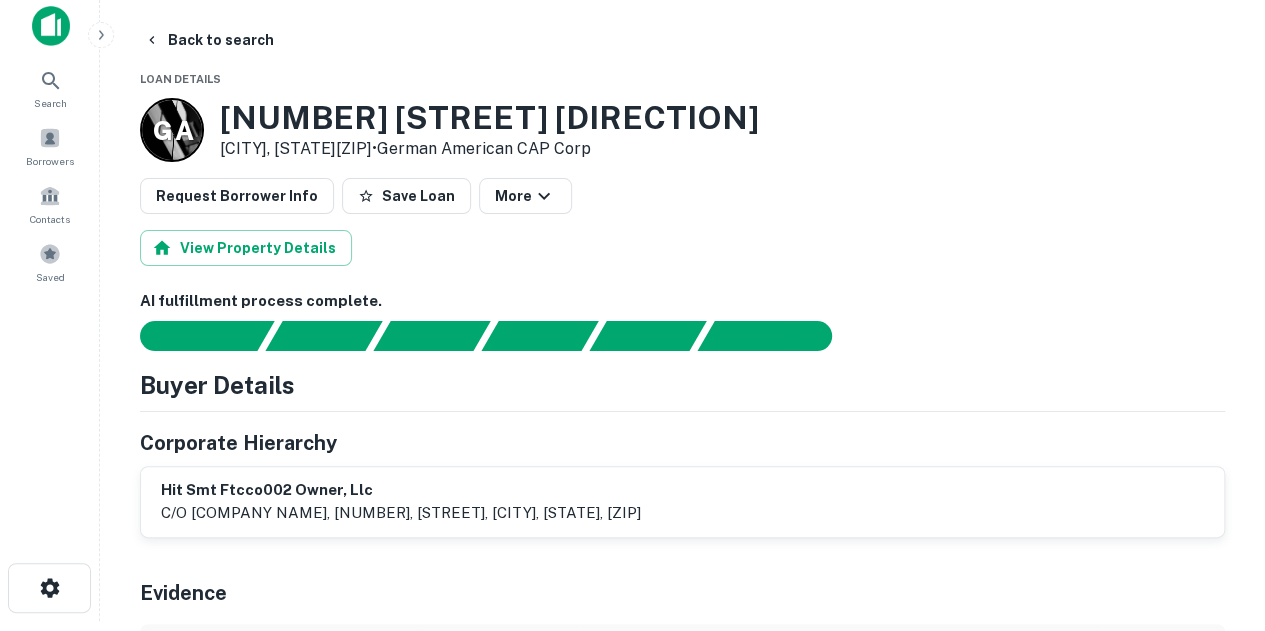 scroll, scrollTop: 0, scrollLeft: 0, axis: both 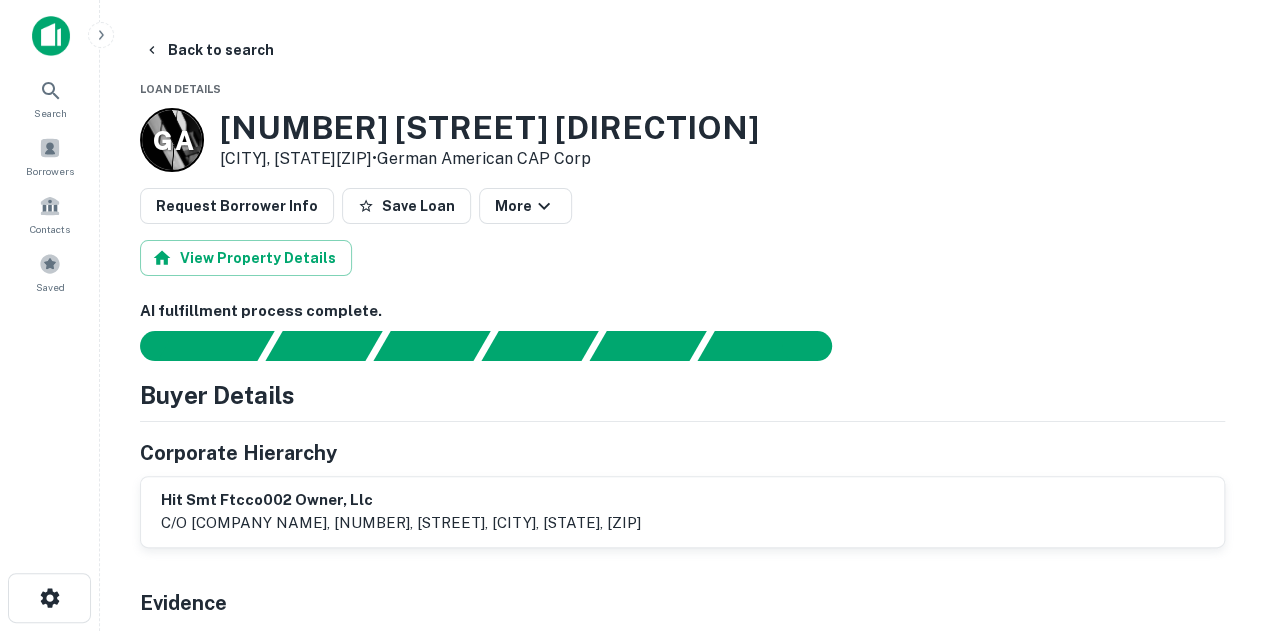 click on "View Property Details" at bounding box center (682, 258) 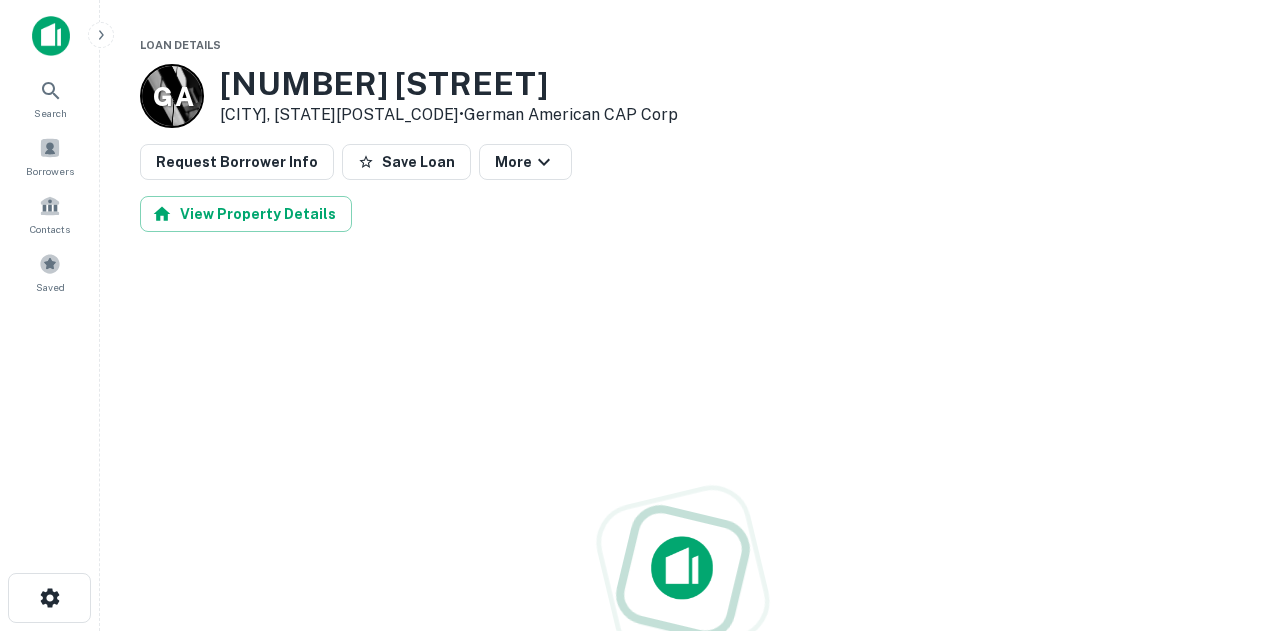 scroll, scrollTop: 0, scrollLeft: 0, axis: both 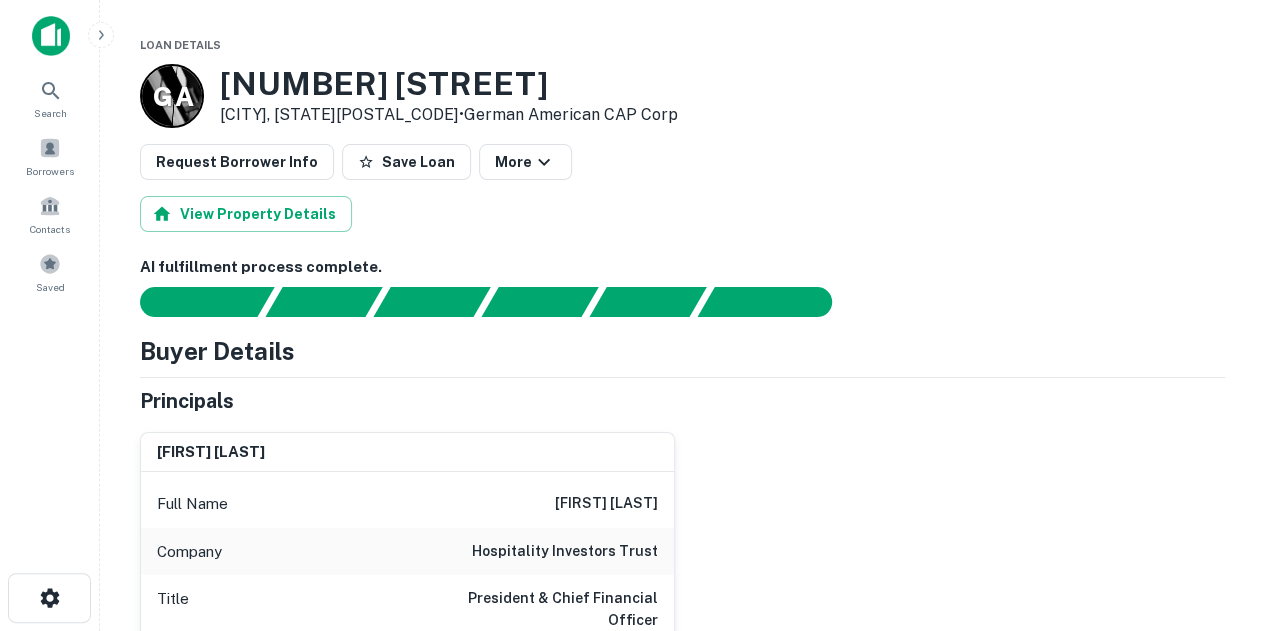 click on "G   A 2821 E HARMONY RD Fort Collins, CO80528   •  German American CAP Corp" at bounding box center (682, 96) 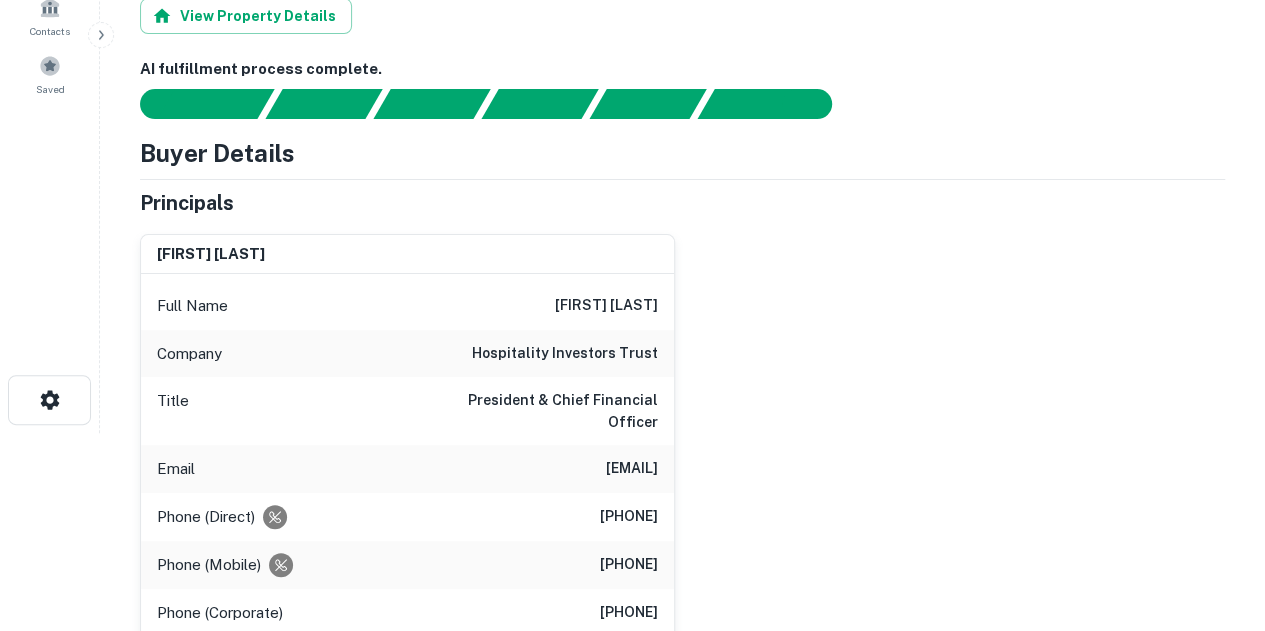 scroll, scrollTop: 200, scrollLeft: 0, axis: vertical 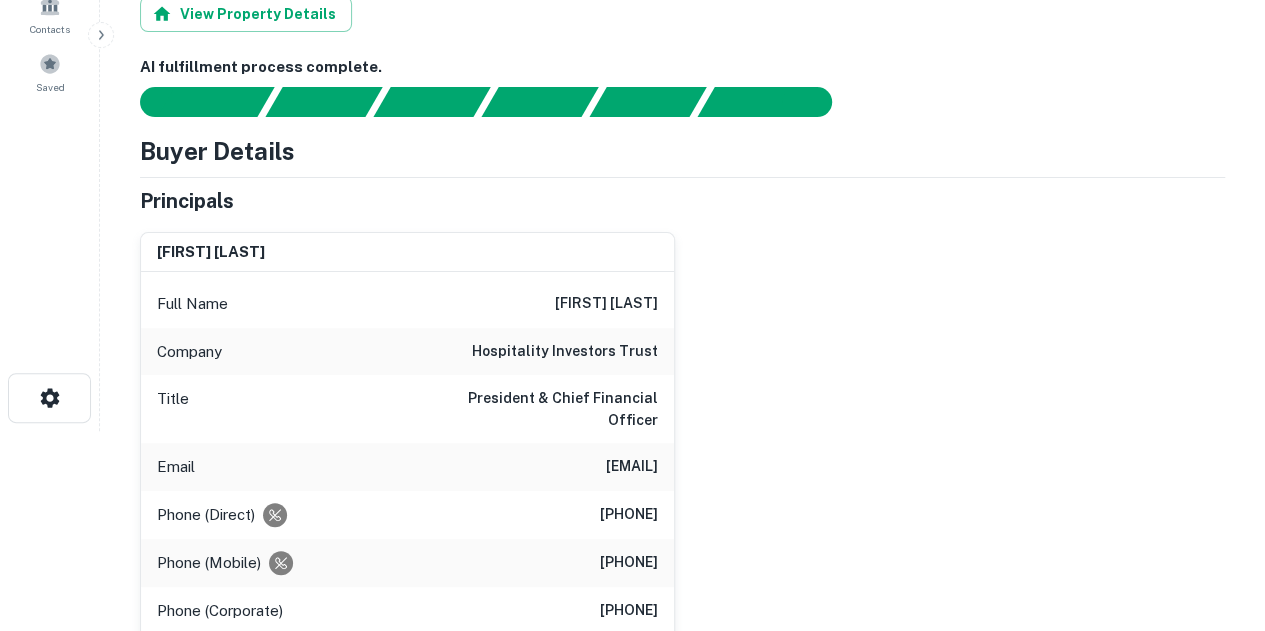 click on "bruce a. riggins Full Name bruce a. riggins Company hospitality investors trust Title President & Chief Financial Officer Email briggins@hitreit.com Phone (Direct) (571) 529-6368 Phone (Mobile) (703) 626-0180 Phone (Corporate) (571) 529-6390 Address 3950 University Dr, Ste 301, Fairfax, VA22030  Borrower Address c/o hospitality investors trust, inc., 11325 random hills road, suite 360, fairfax, VA, 22030" at bounding box center [674, 480] 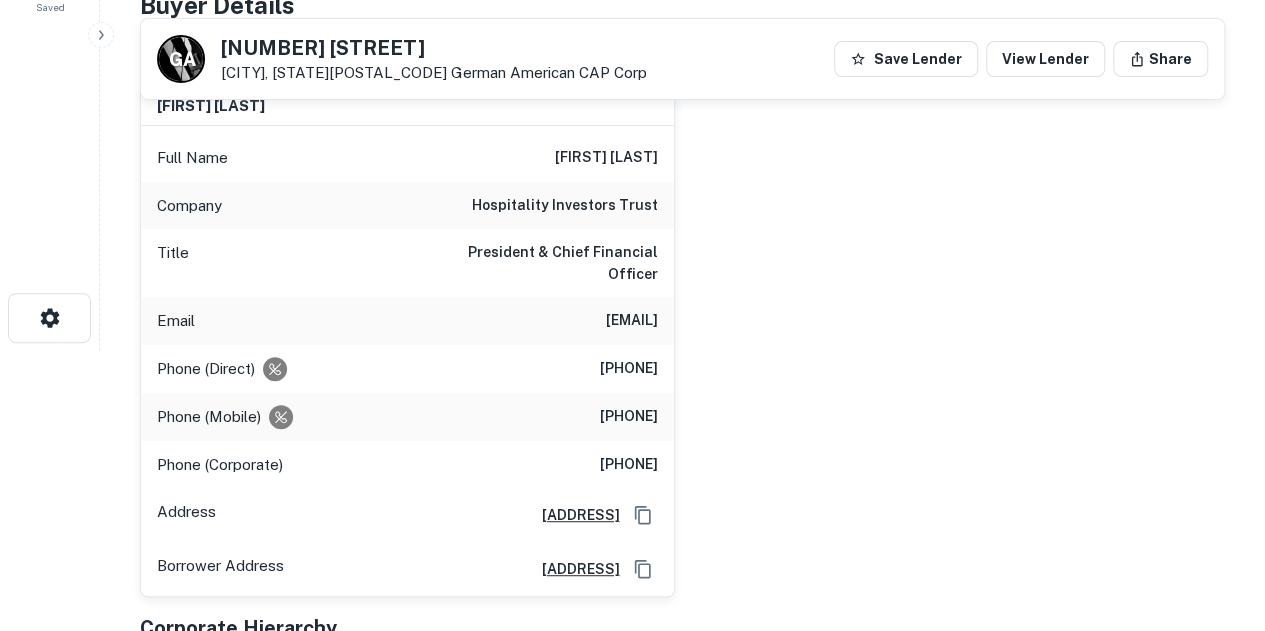 scroll, scrollTop: 320, scrollLeft: 0, axis: vertical 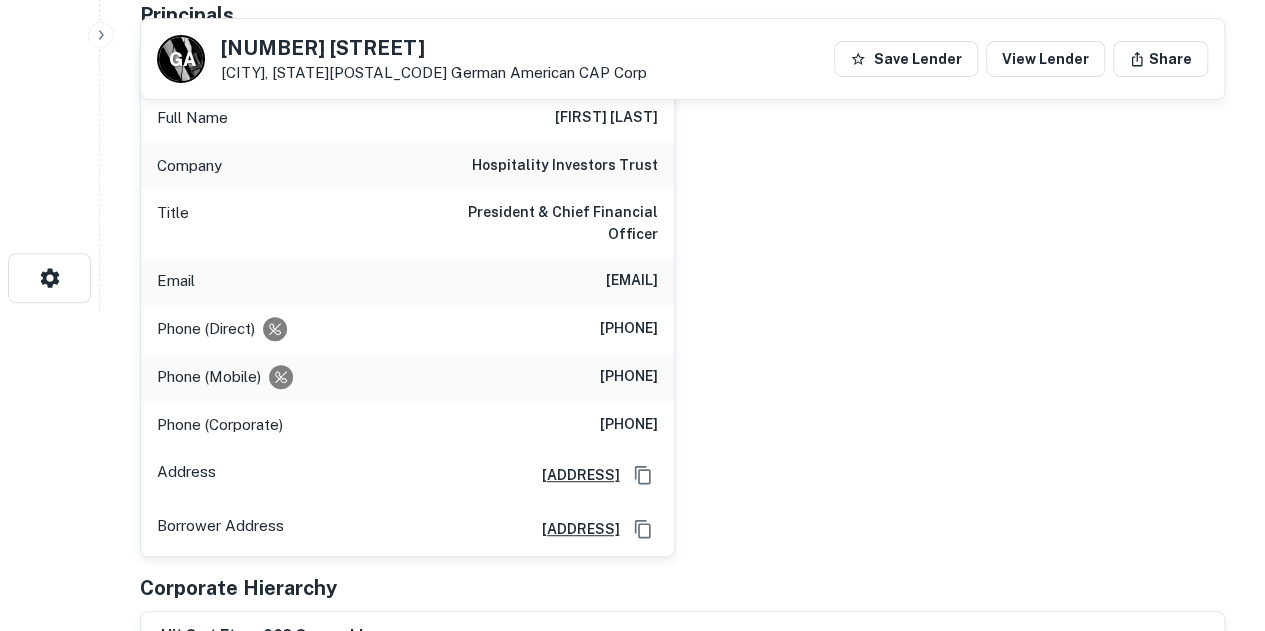 click on "bruce a. riggins Full Name bruce a. riggins Company hospitality investors trust Title President & Chief Financial Officer Email briggins@hitreit.com Phone (Direct) (571) 529-6368 Phone (Mobile) (703) 626-0180 Phone (Corporate) (571) 529-6390 Address 3950 University Dr, Ste 301, Fairfax, VA22030  Borrower Address c/o hospitality investors trust, inc., 11325 random hills road, suite 360, fairfax, VA, 22030" at bounding box center [674, 294] 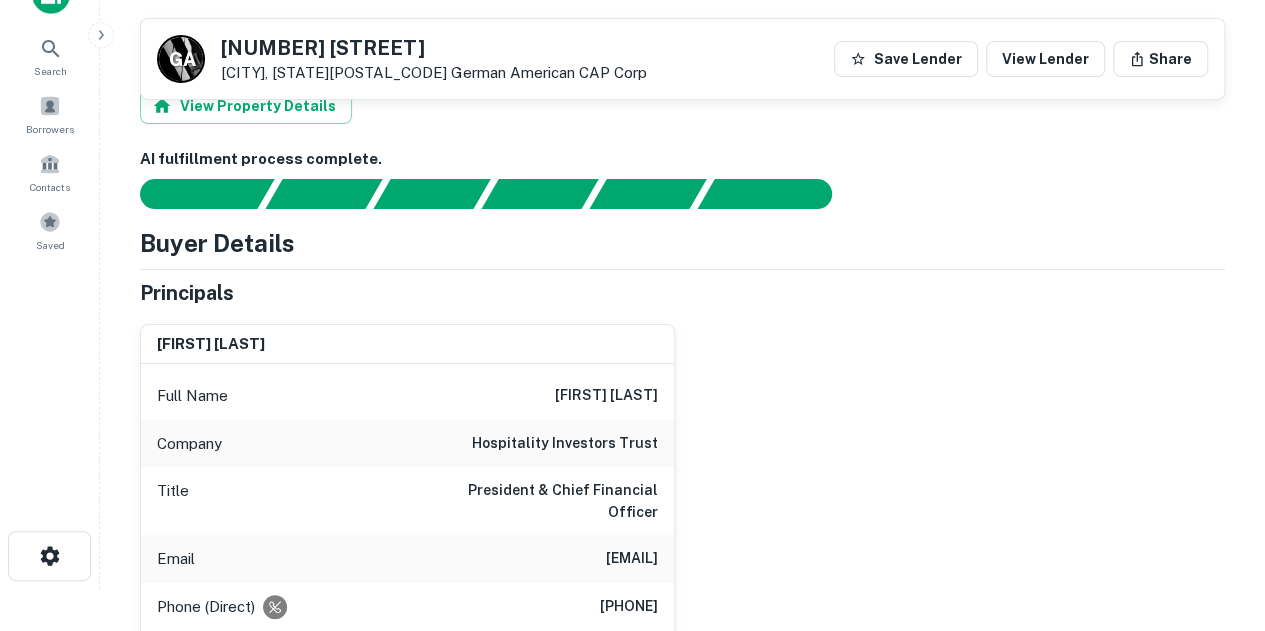 scroll, scrollTop: 0, scrollLeft: 0, axis: both 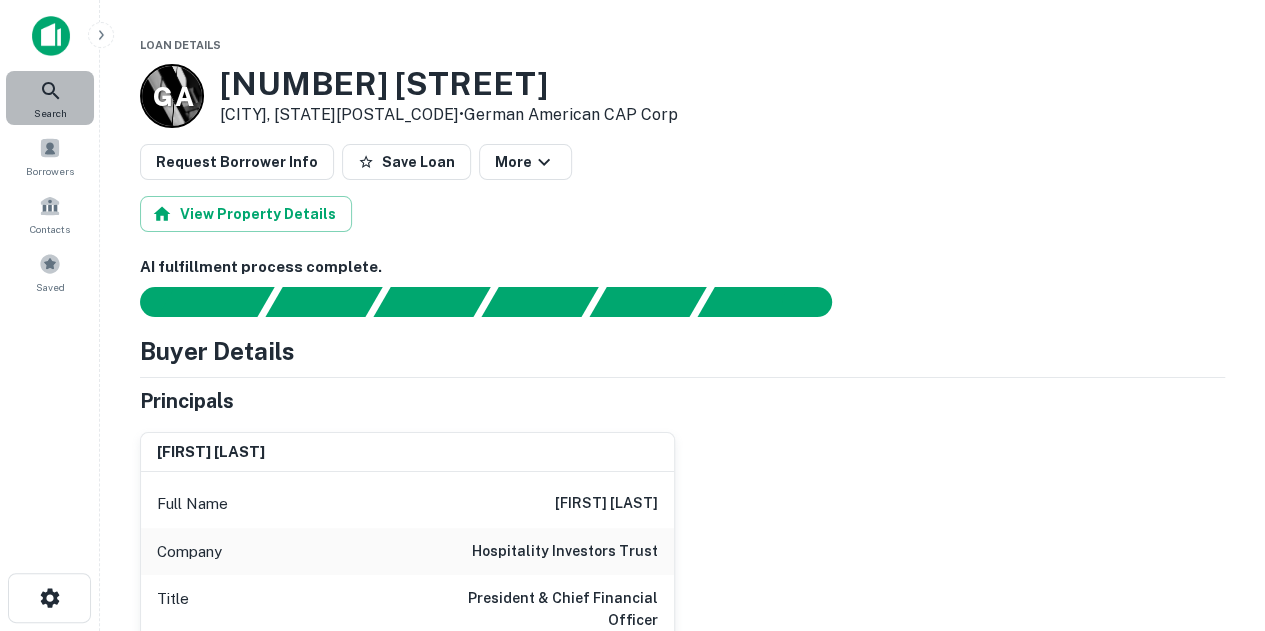 click 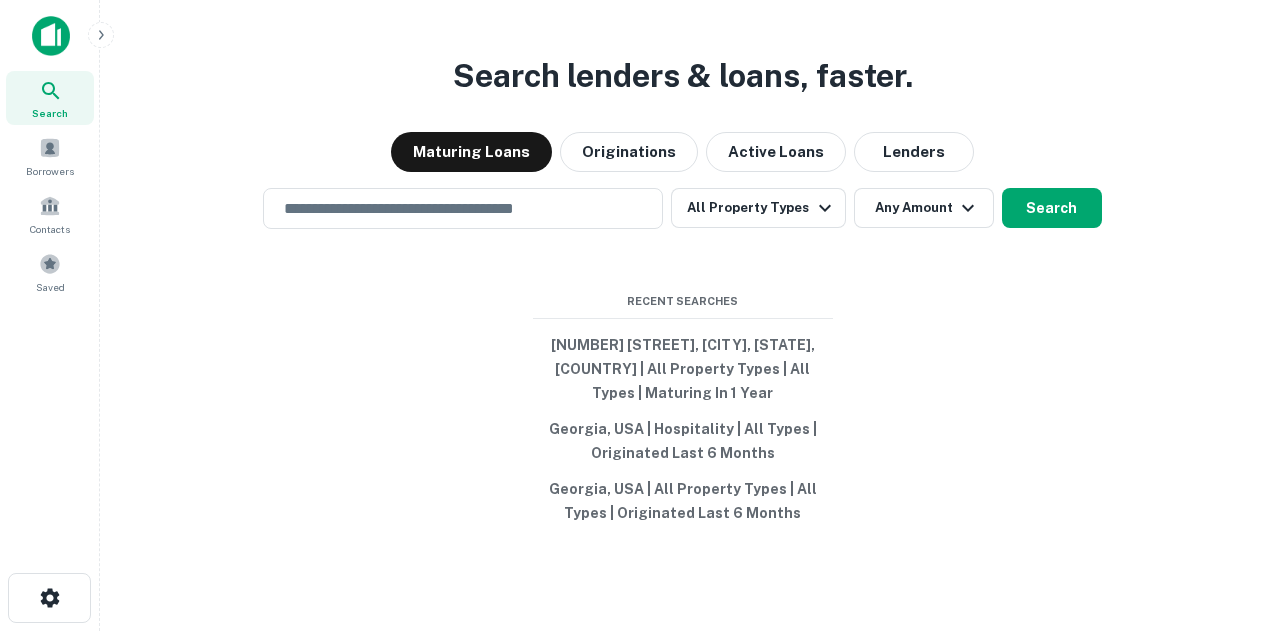 scroll, scrollTop: 0, scrollLeft: 0, axis: both 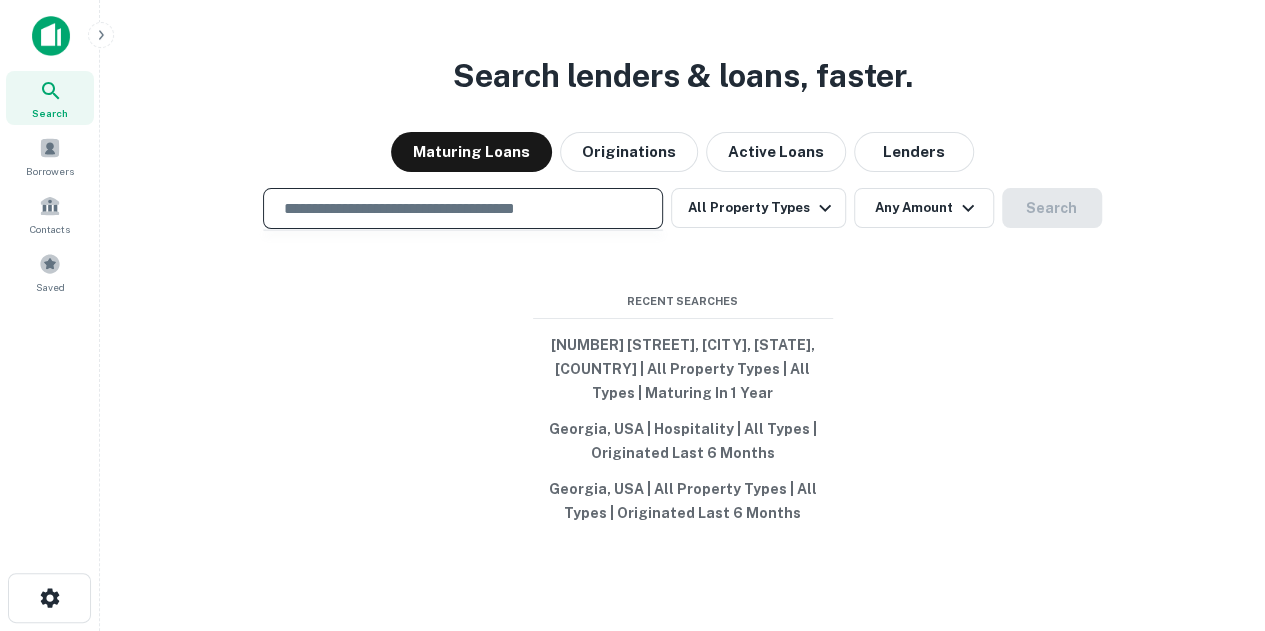click at bounding box center (463, 208) 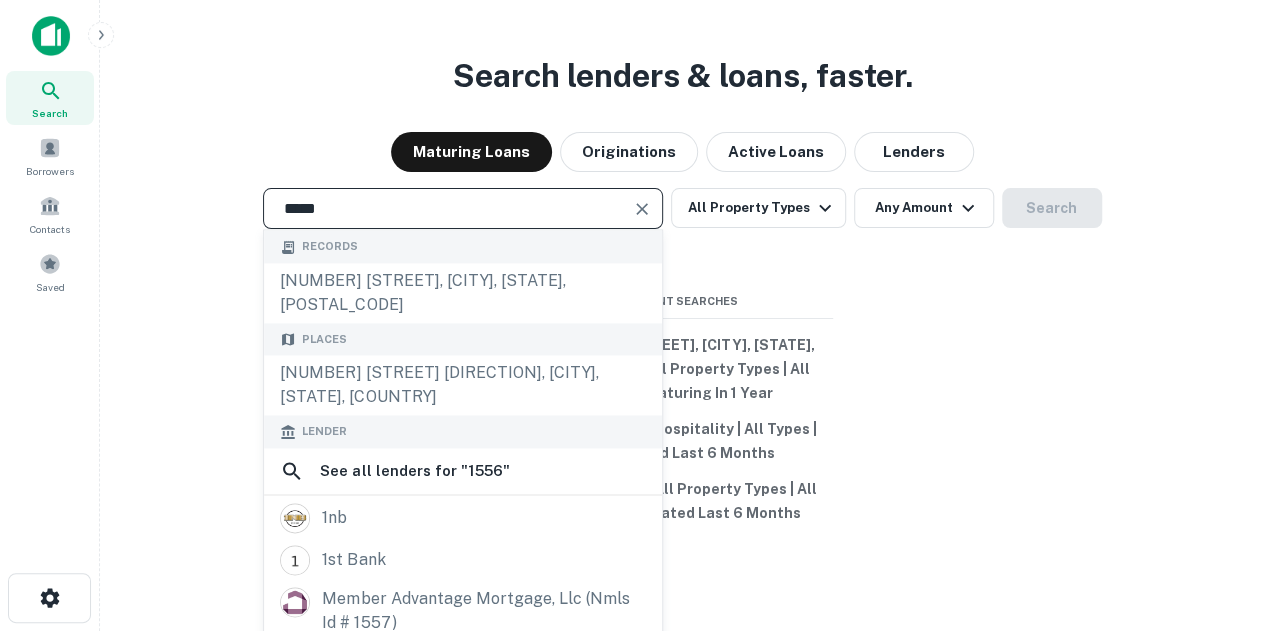 type on "**********" 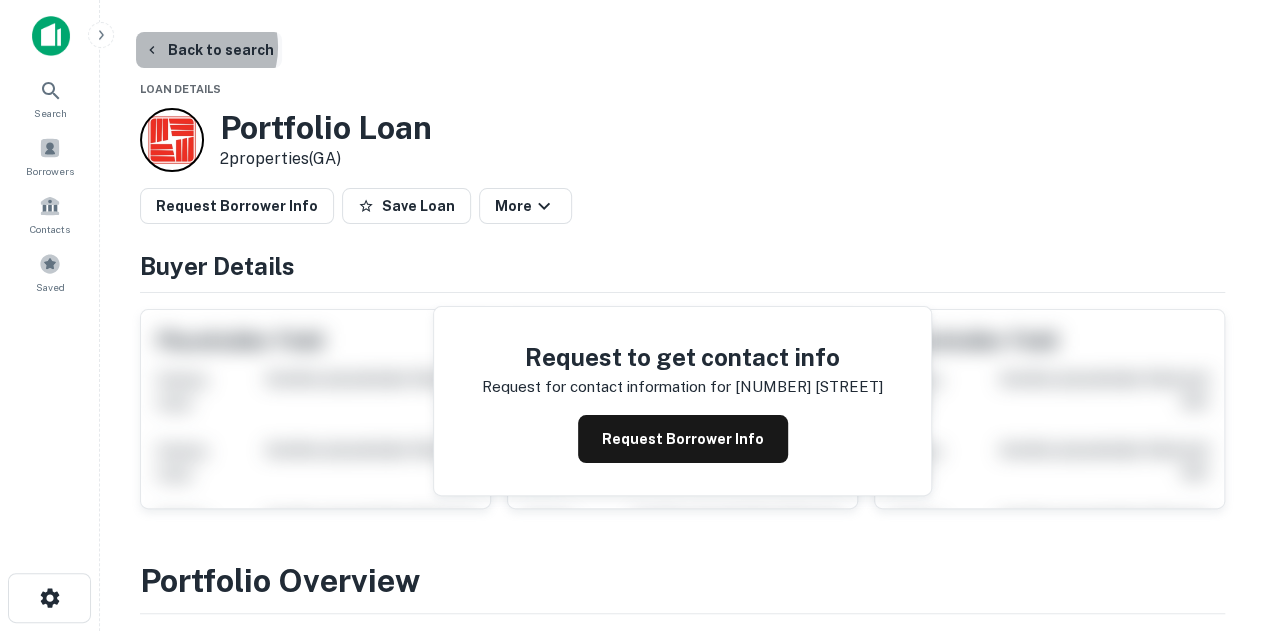 click on "Back to search" at bounding box center [209, 50] 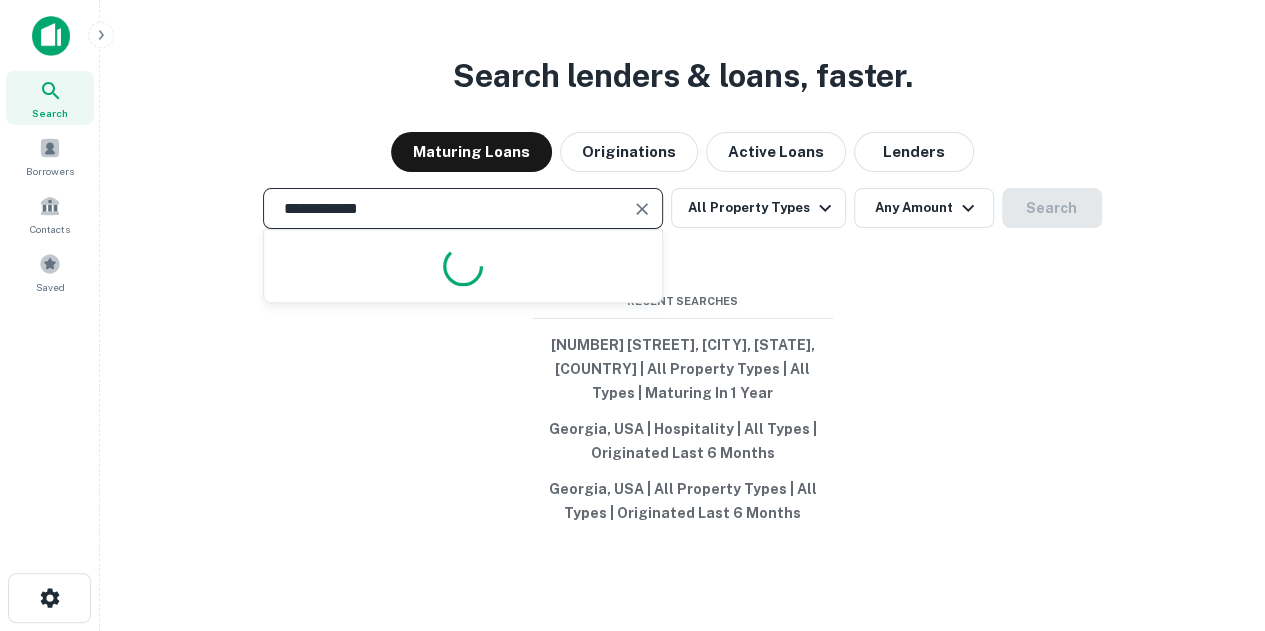 click on "**********" at bounding box center [448, 208] 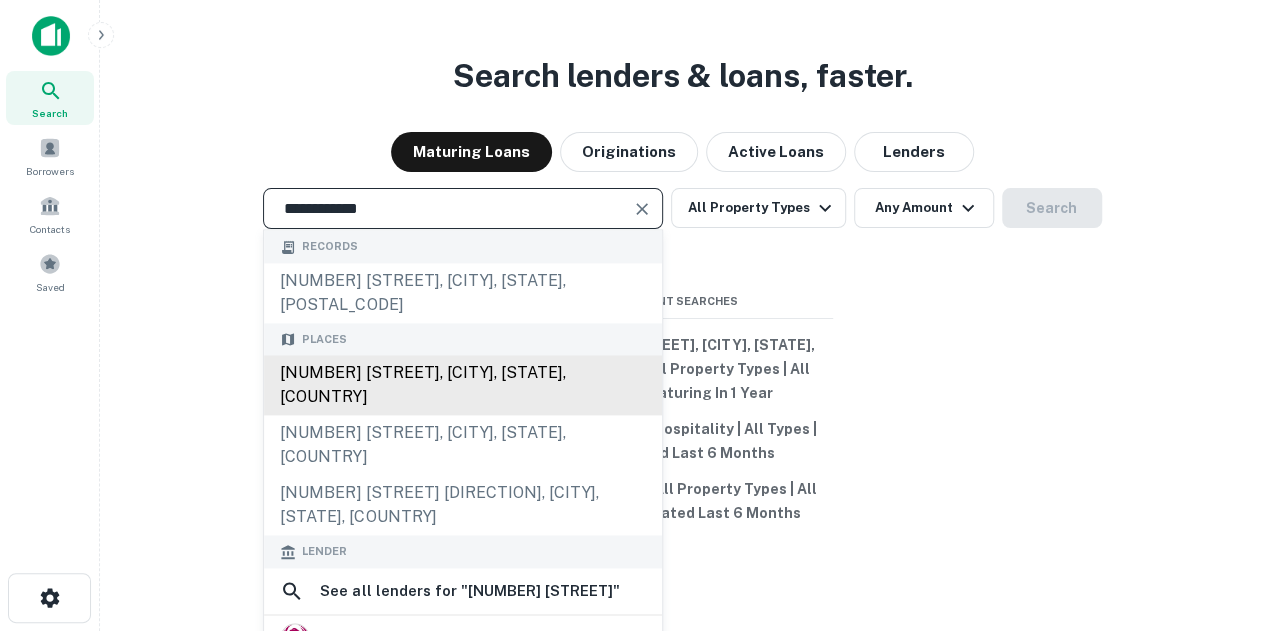 type on "**********" 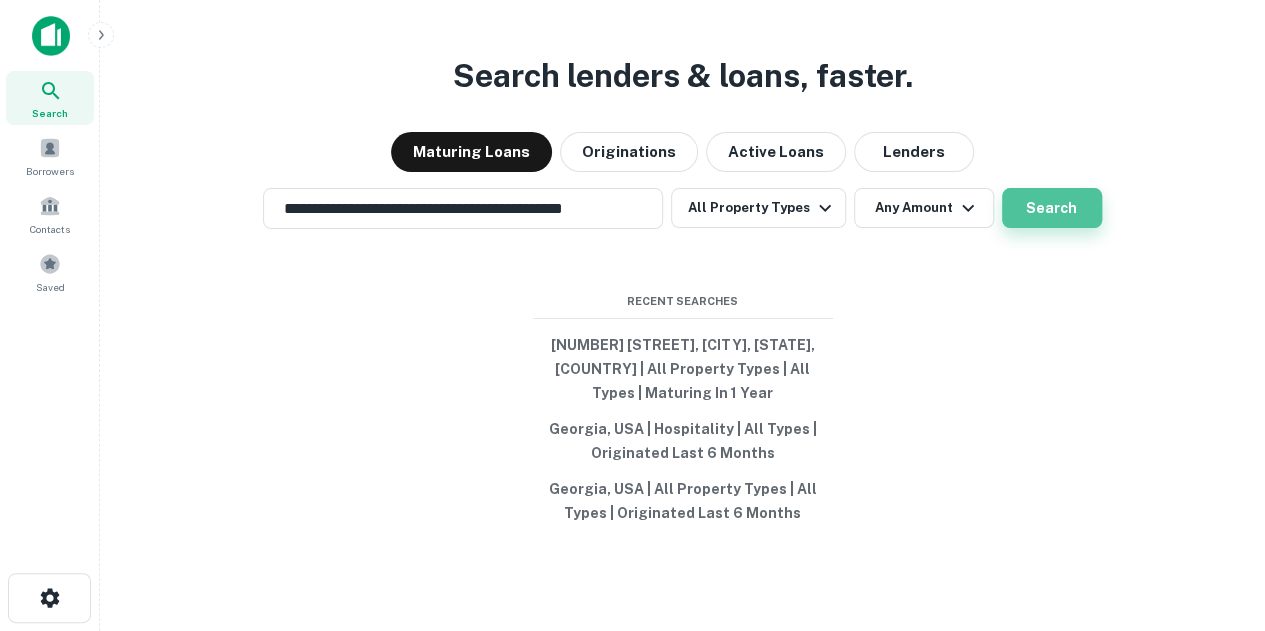 click on "Search" at bounding box center [1052, 208] 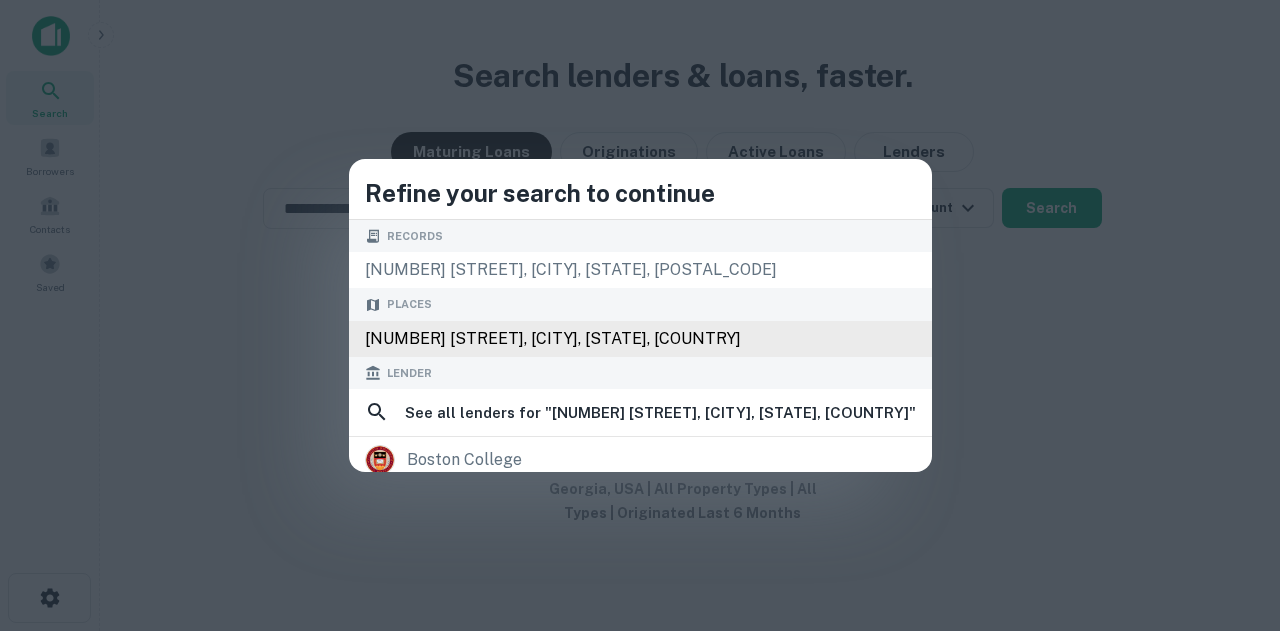 click on "1556 Phoenix Blvd, College Park, GA 30349, USA" at bounding box center (640, 339) 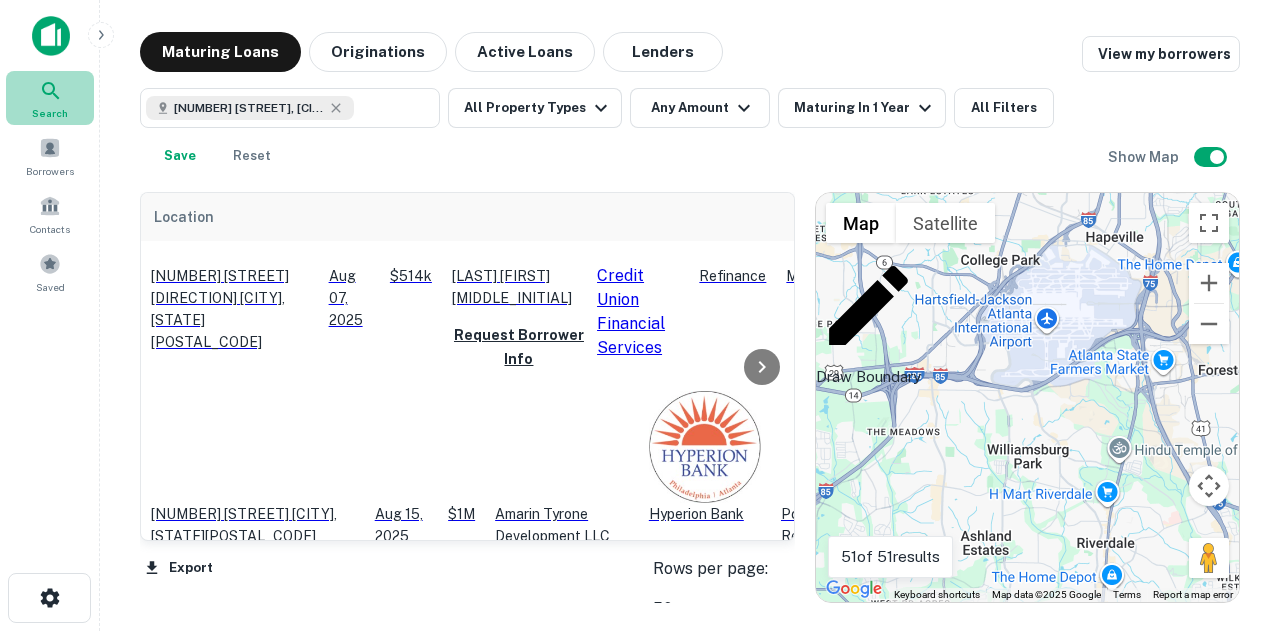 click 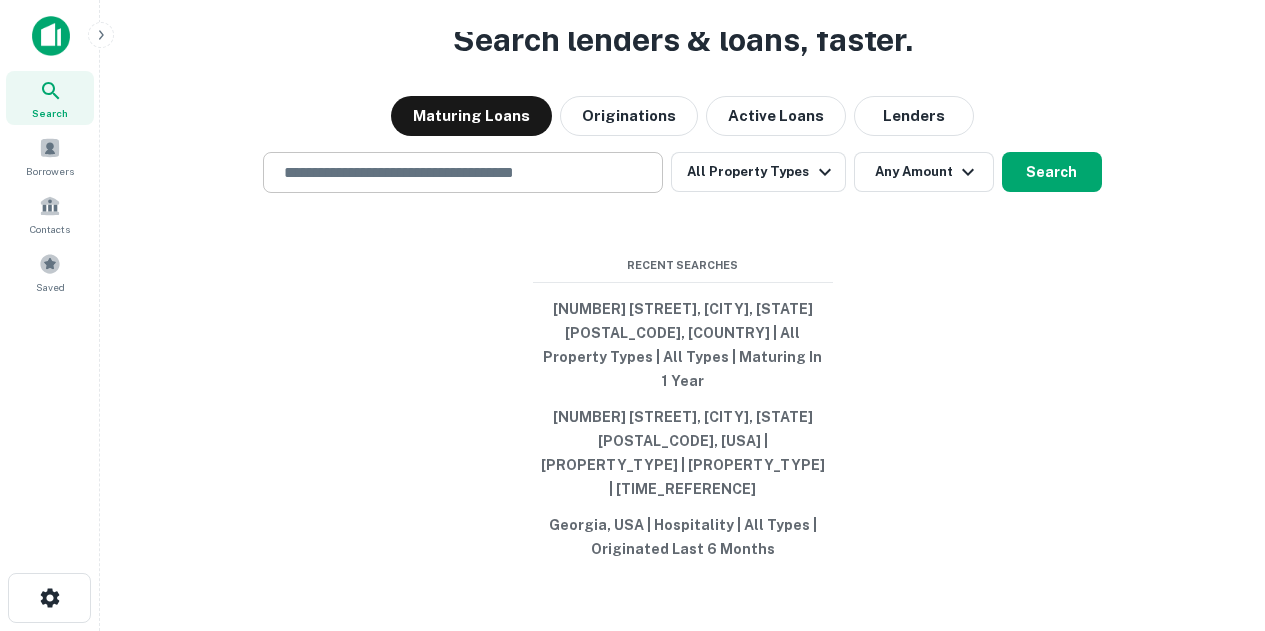 scroll, scrollTop: 0, scrollLeft: 0, axis: both 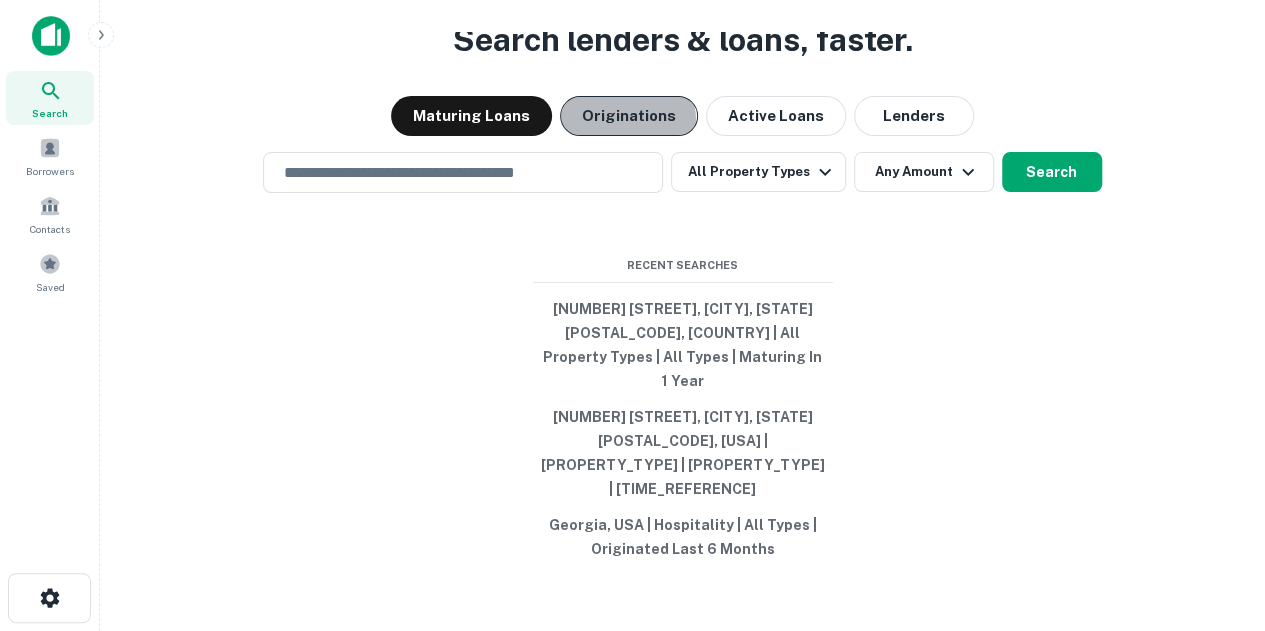 click on "Originations" at bounding box center (629, 116) 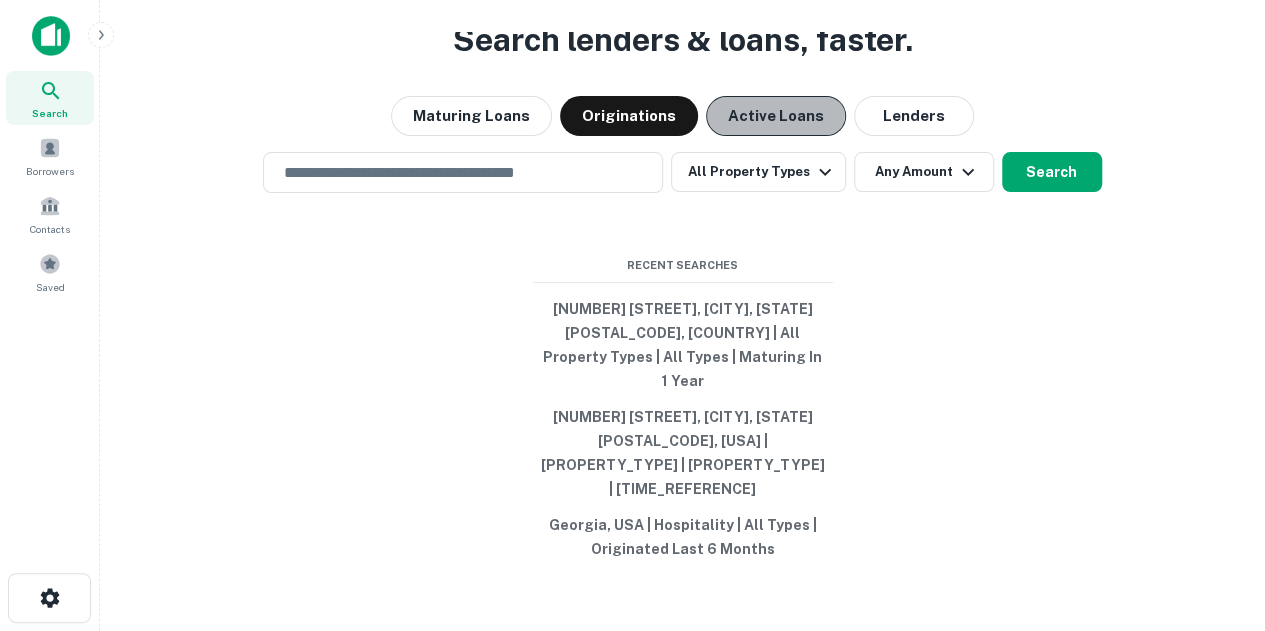 click on "Active Loans" at bounding box center (776, 116) 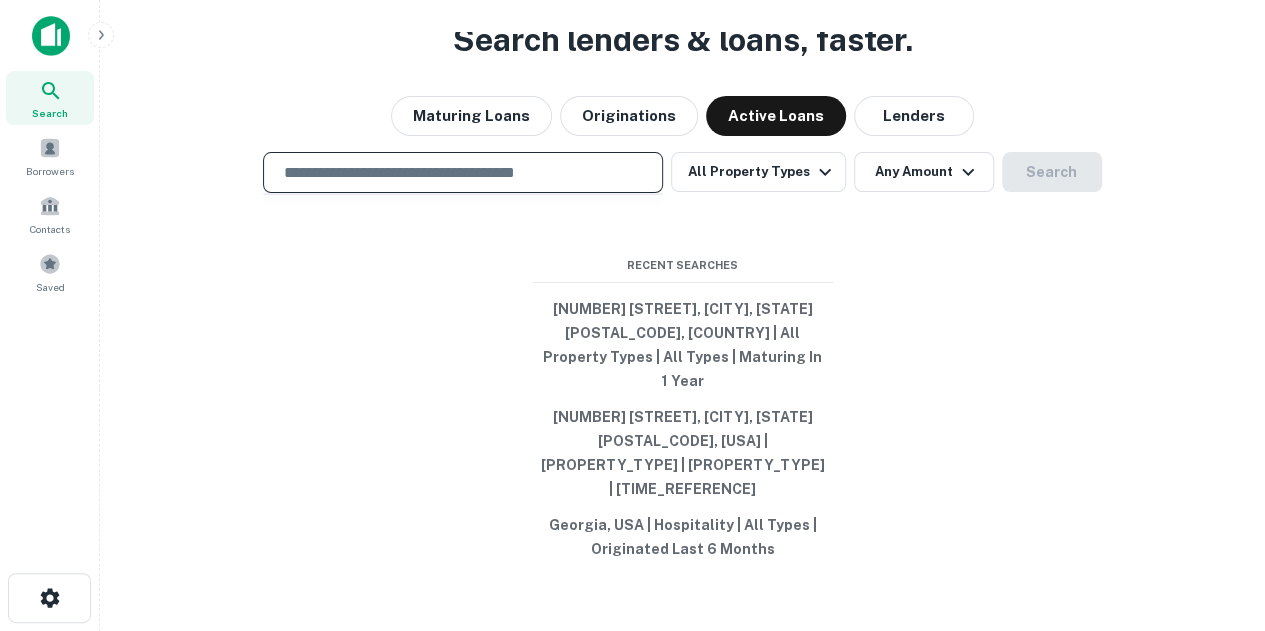 click at bounding box center [463, 172] 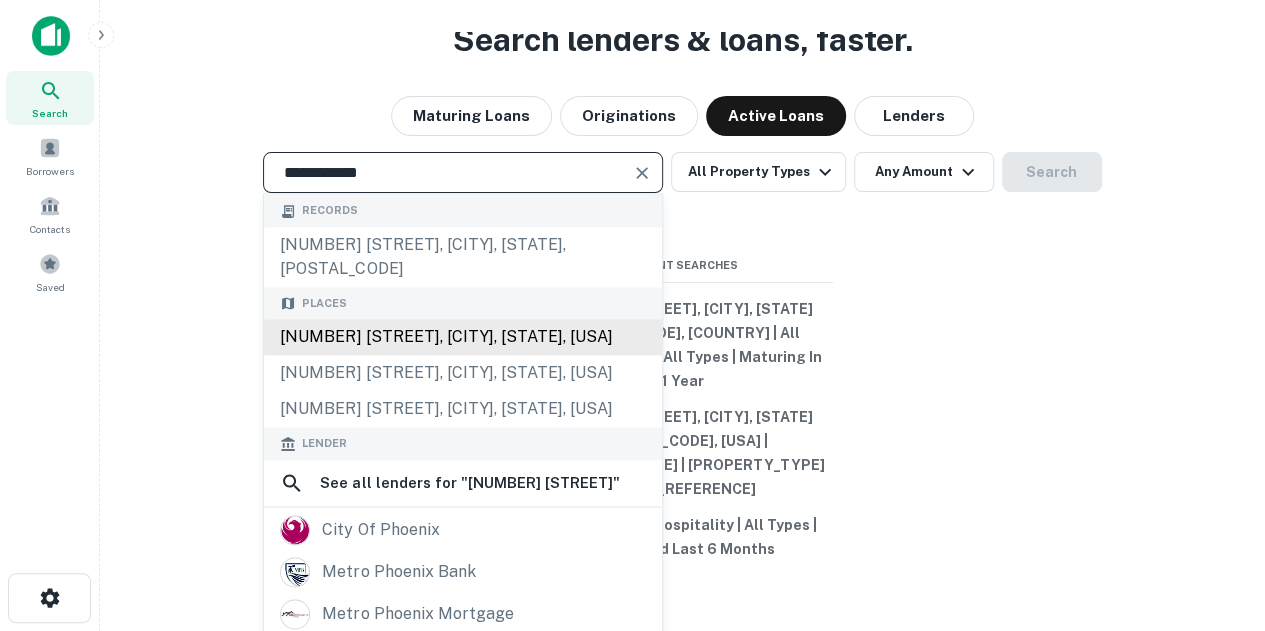 type on "**********" 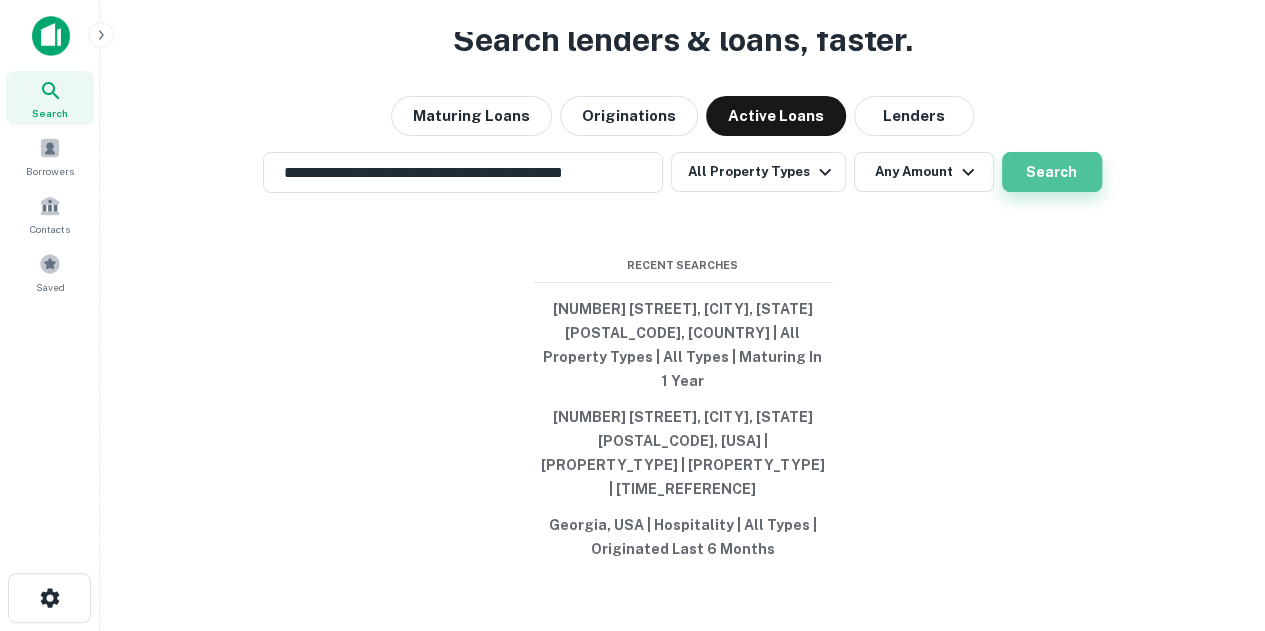 click on "Search" at bounding box center [1052, 172] 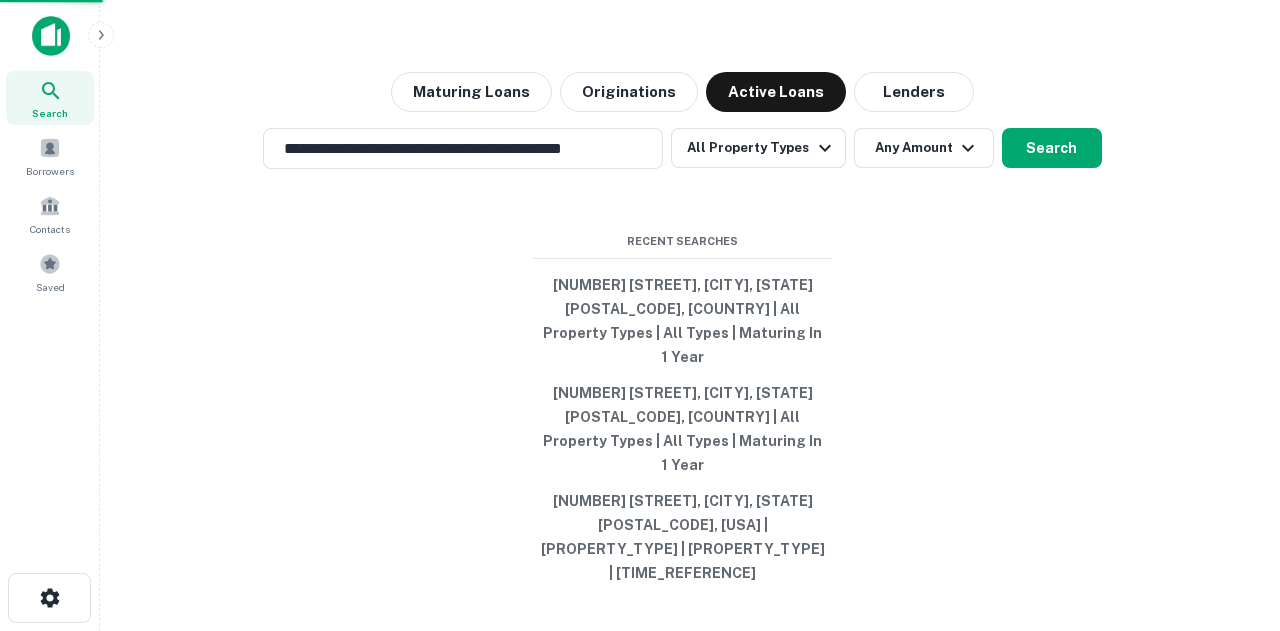 click on "1556 Phoenix Blvd, College Park, GA 30349, USA" at bounding box center (640, 339) 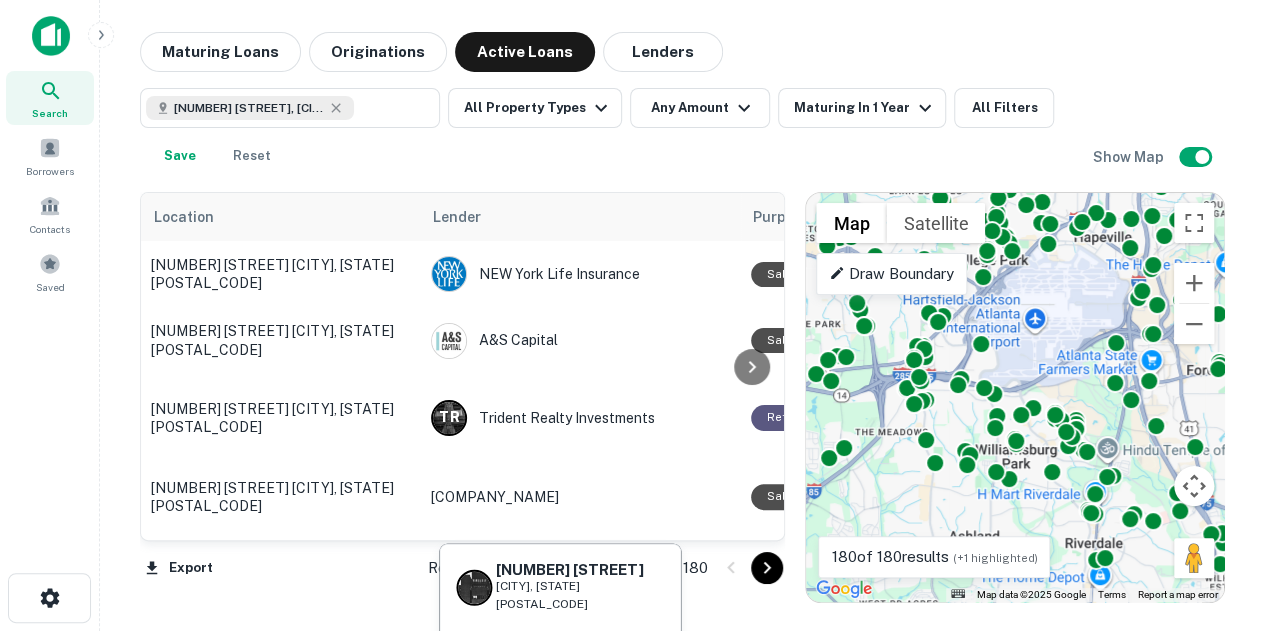 click on "To activate drag with keyboard, press Alt + Enter. Once in keyboard drag state, use the arrow keys to move the marker. To complete the drag, press the Enter key. To cancel, press Escape." at bounding box center (1015, 397) 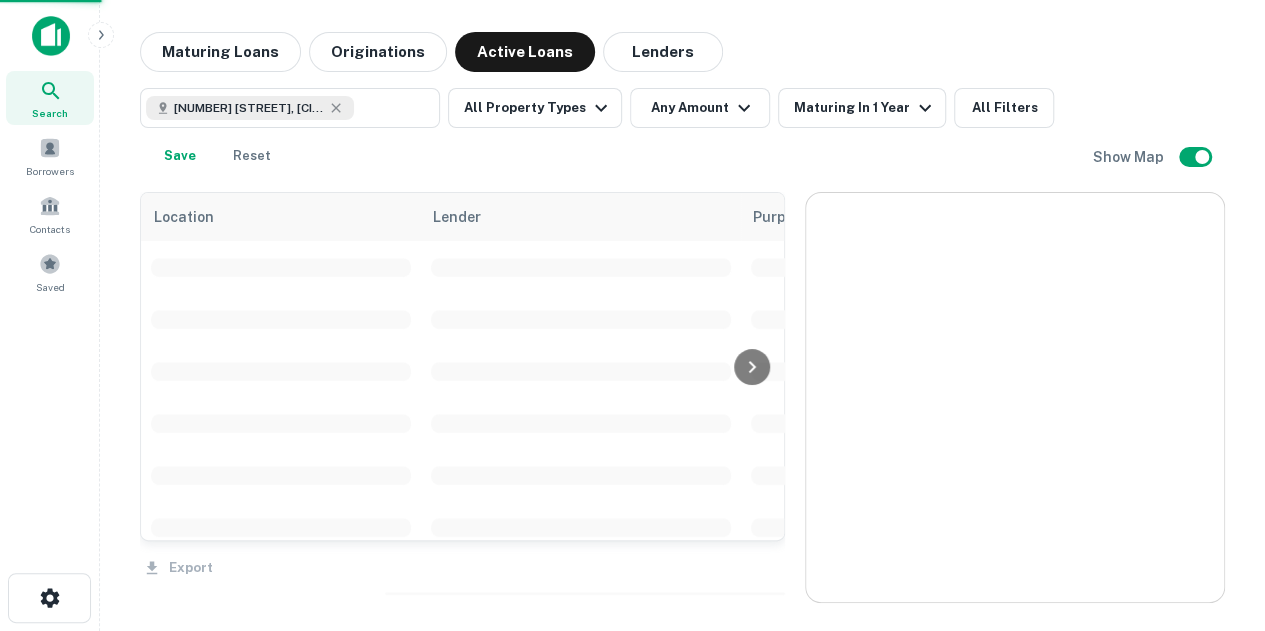 click at bounding box center (1015, 397) 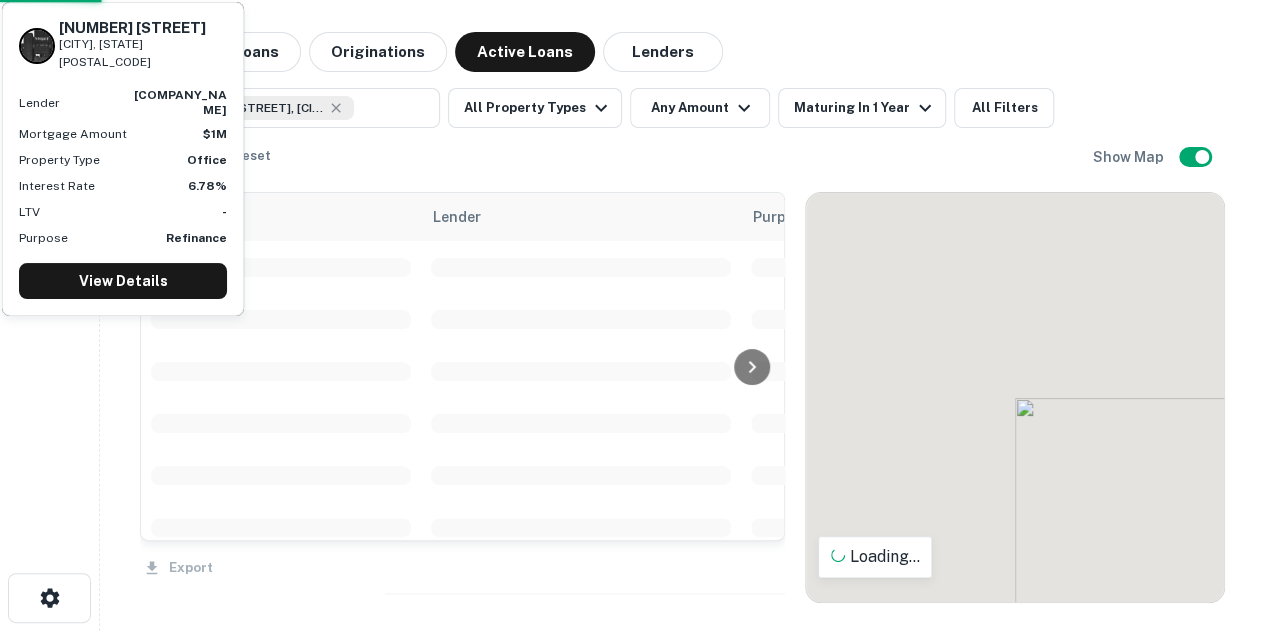 click at bounding box center [1015, 397] 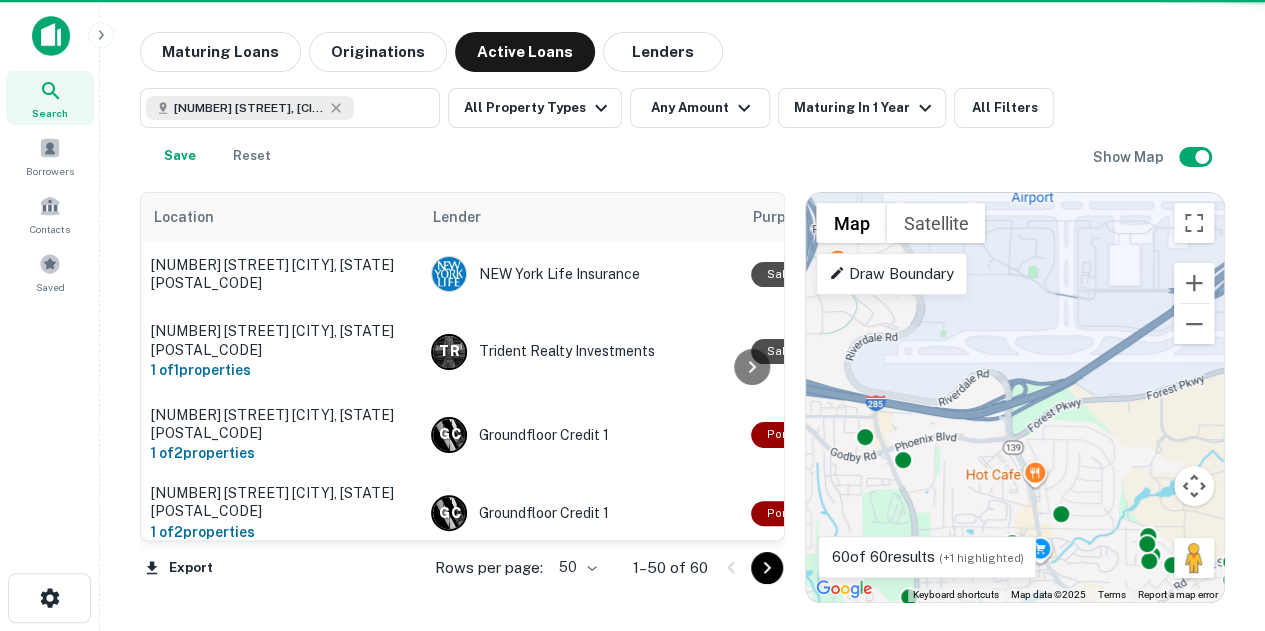 click on "1556 Phoenix Blvd, College Park, GA 30349, USA ​ All Property Types Any Amount Maturing In 1 Year All Filters Save Reset" at bounding box center [616, 132] 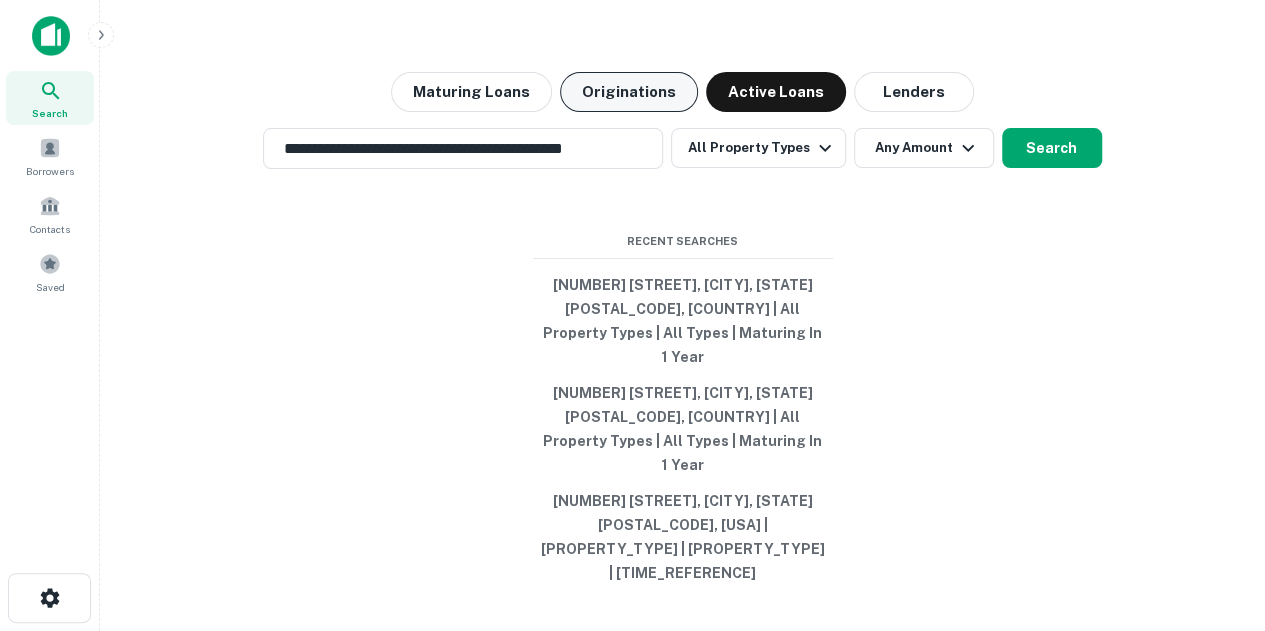 click on "Originations" at bounding box center (629, 92) 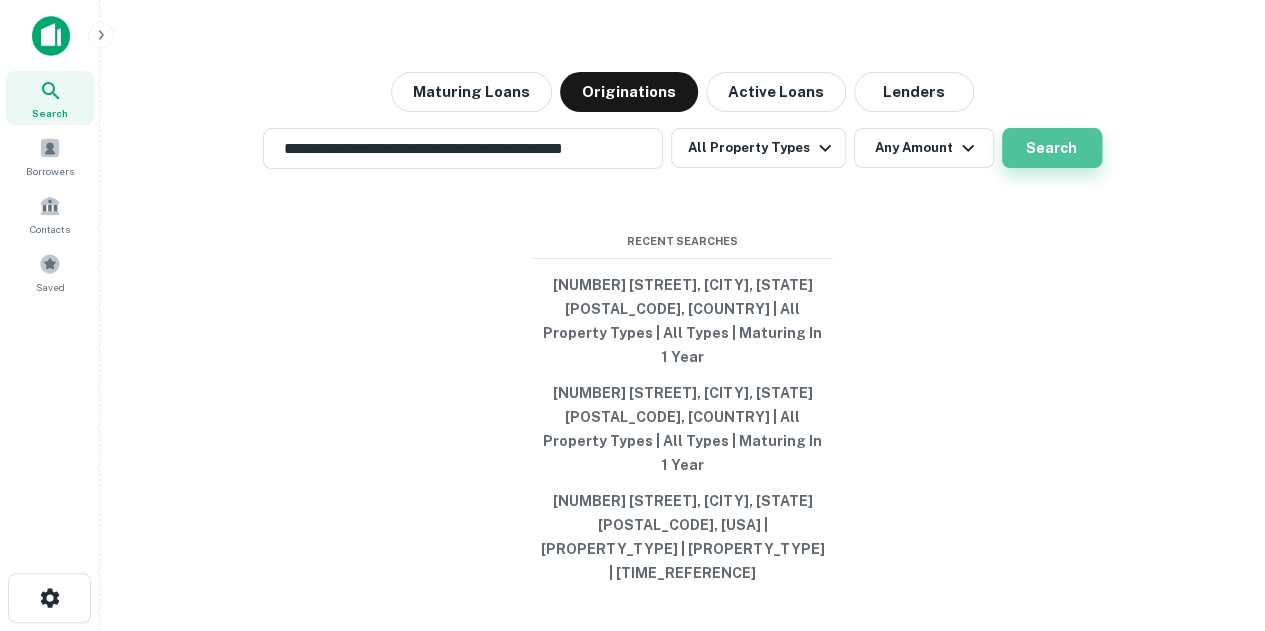 click on "Search" at bounding box center (1052, 148) 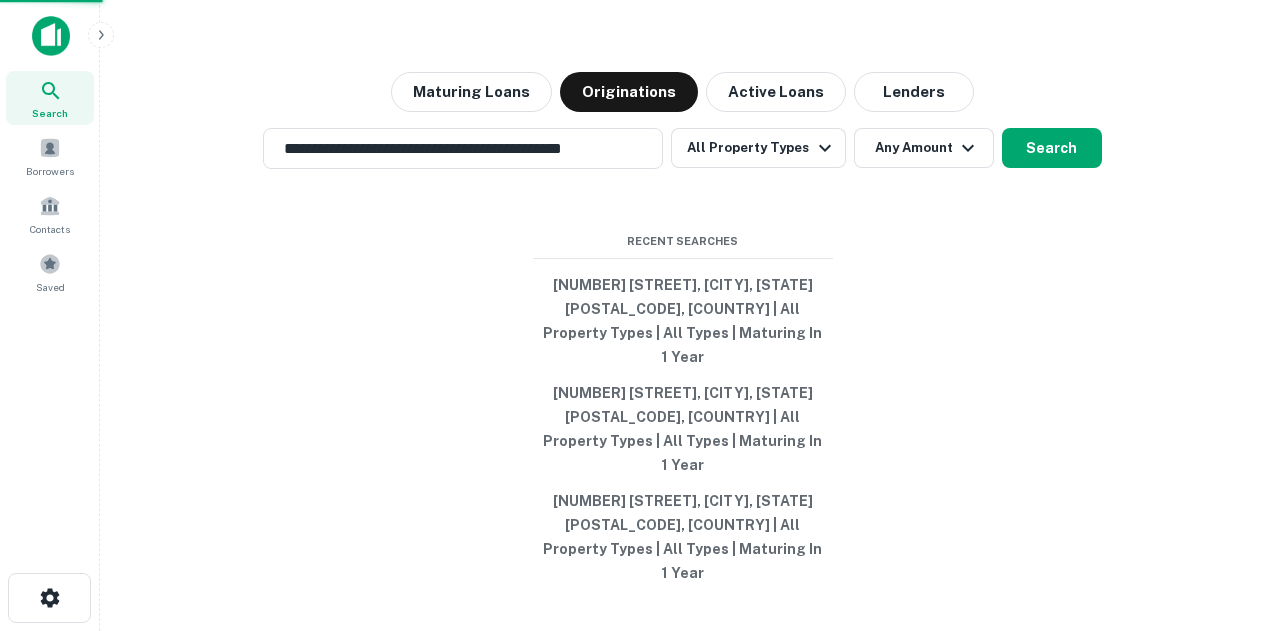 click on "1556 Phoenix Blvd, College Park, GA 30349, USA" at bounding box center (640, 339) 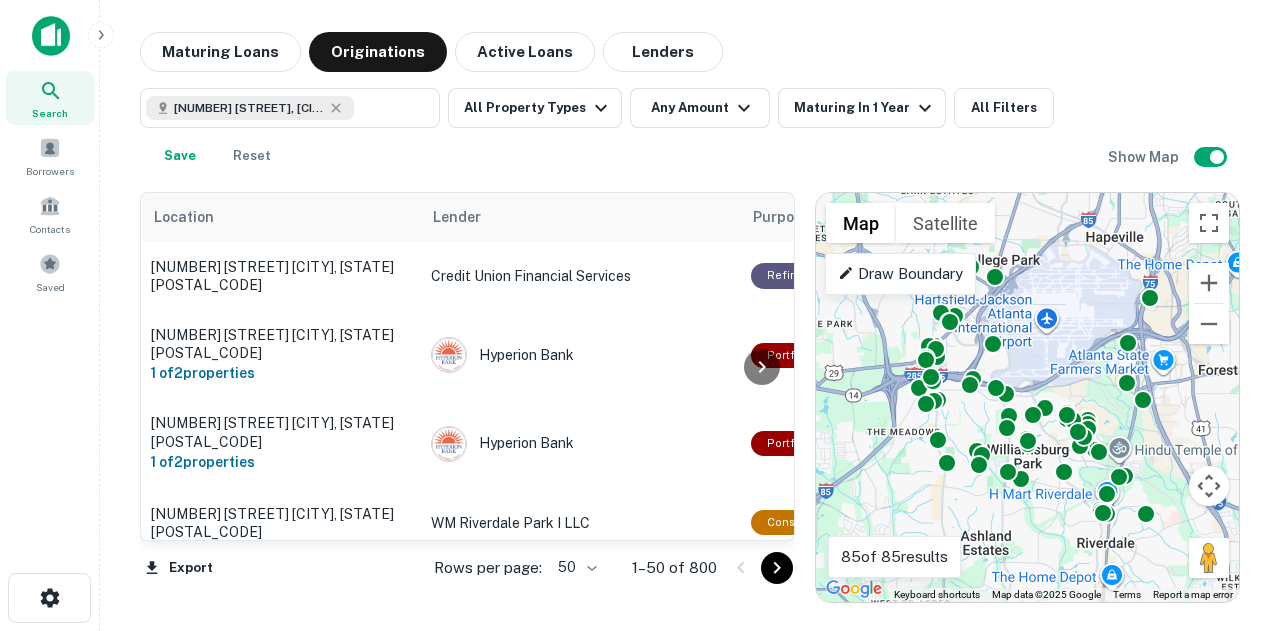 click 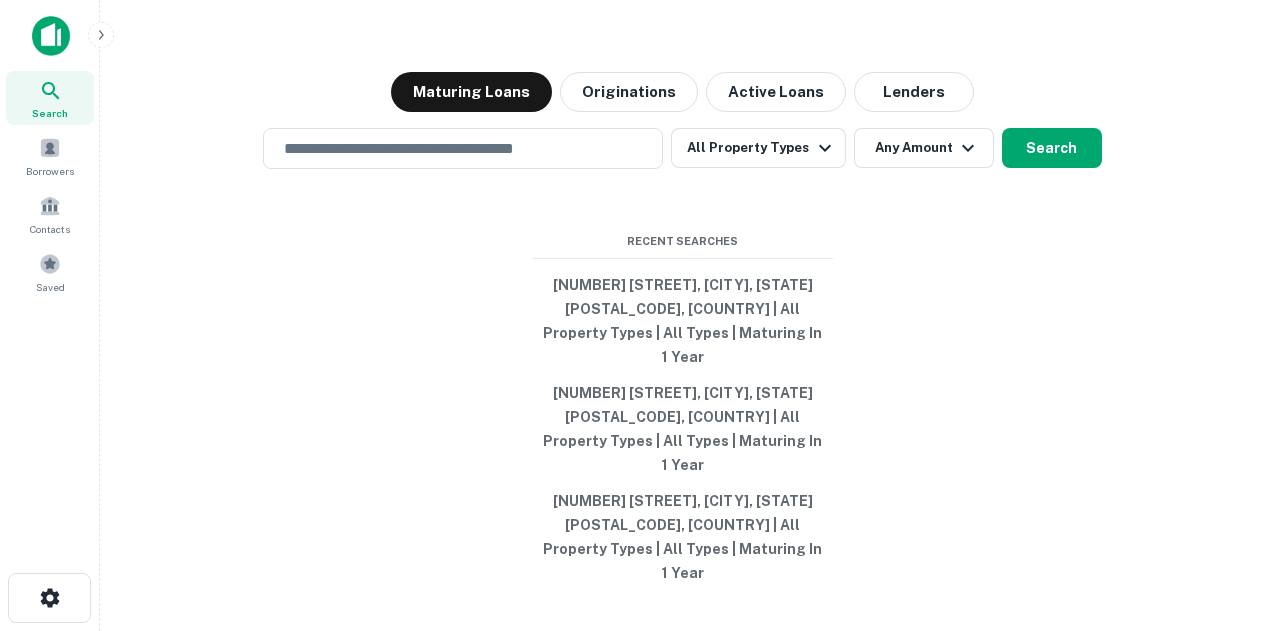 scroll, scrollTop: 0, scrollLeft: 0, axis: both 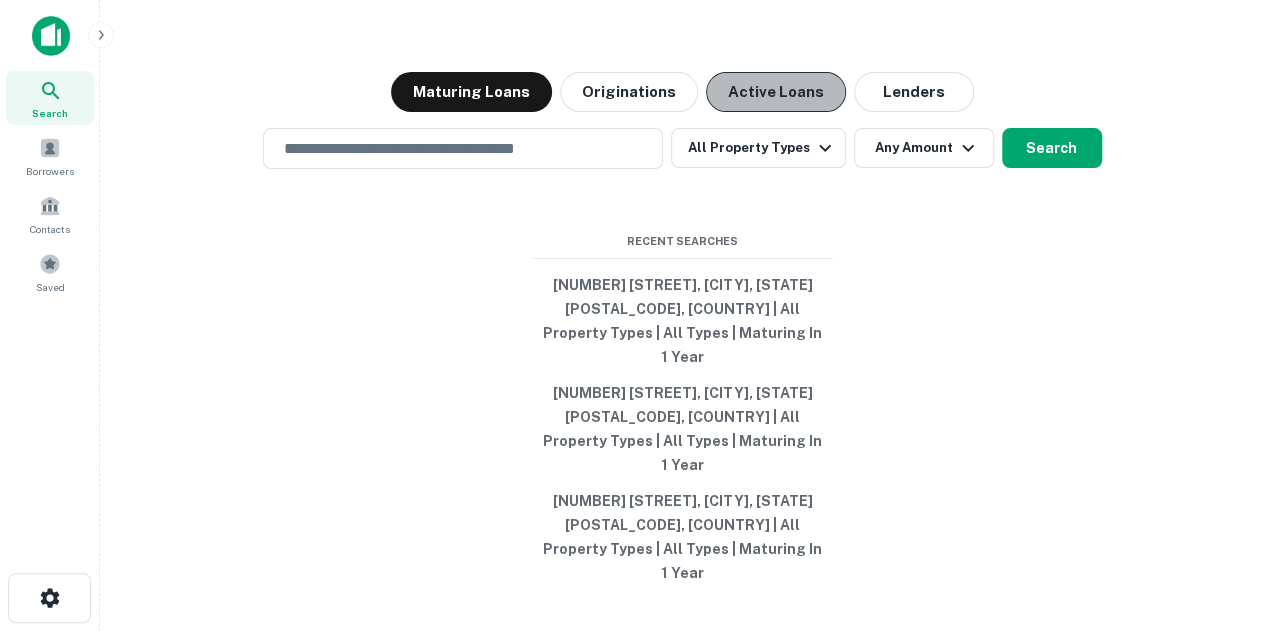 click on "Active Loans" at bounding box center (776, 92) 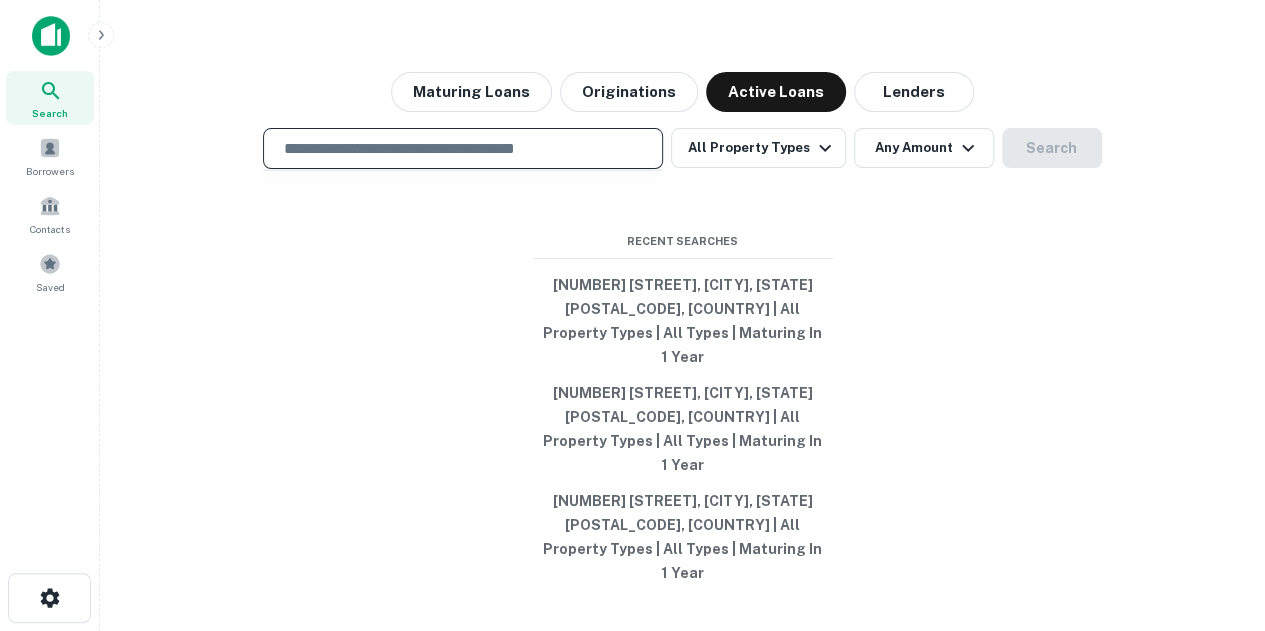 click at bounding box center (463, 148) 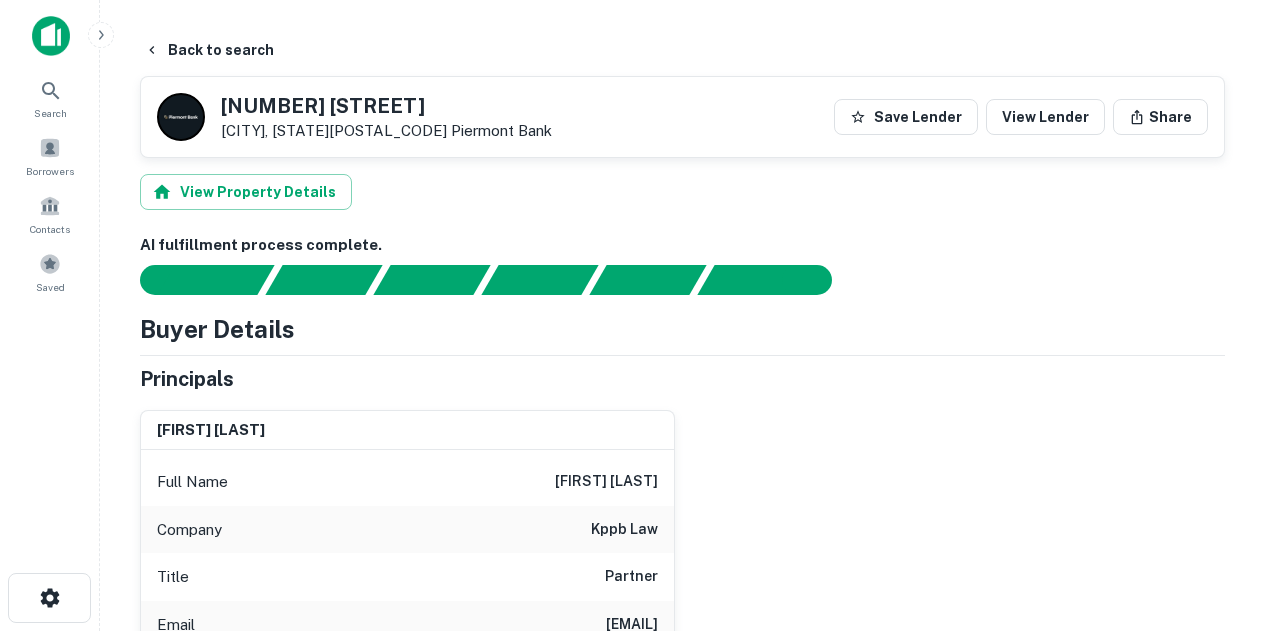 scroll, scrollTop: 1327, scrollLeft: 0, axis: vertical 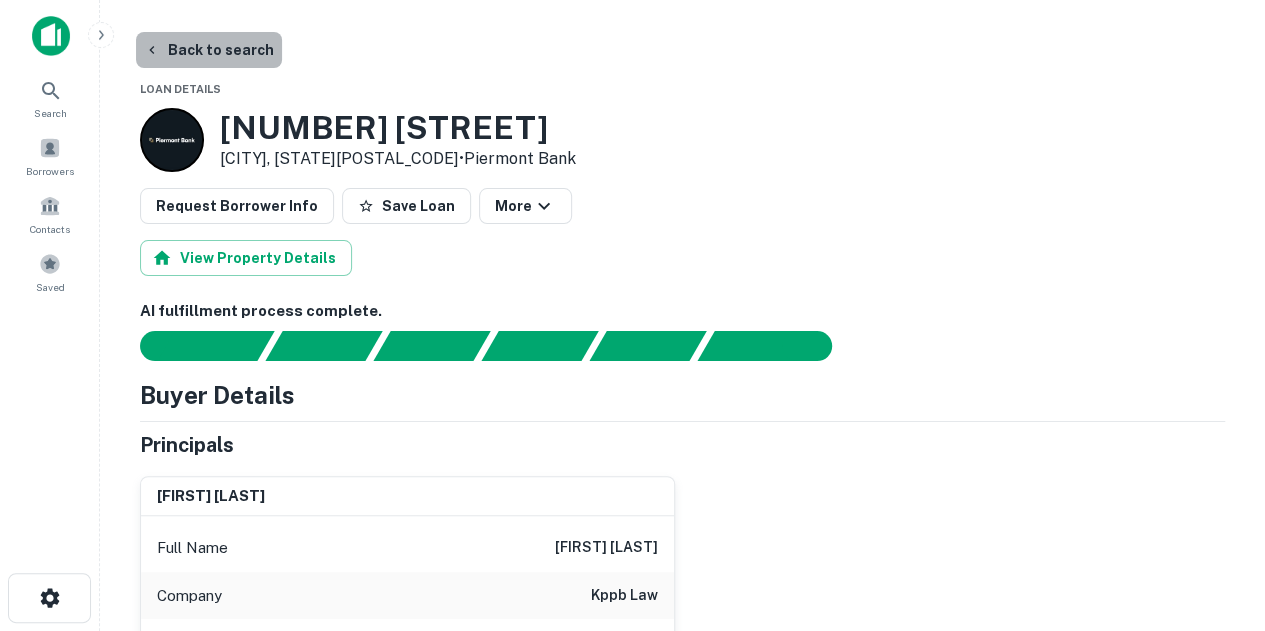click on "Back to search" at bounding box center [209, 50] 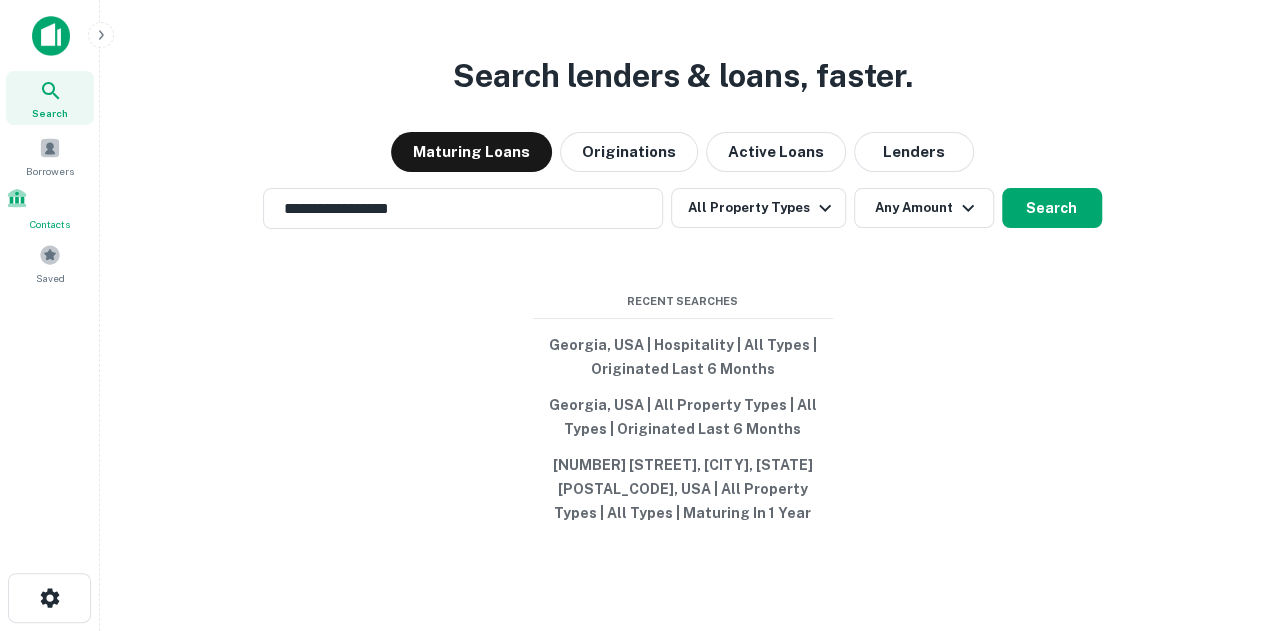 click on "Contacts" at bounding box center (50, 209) 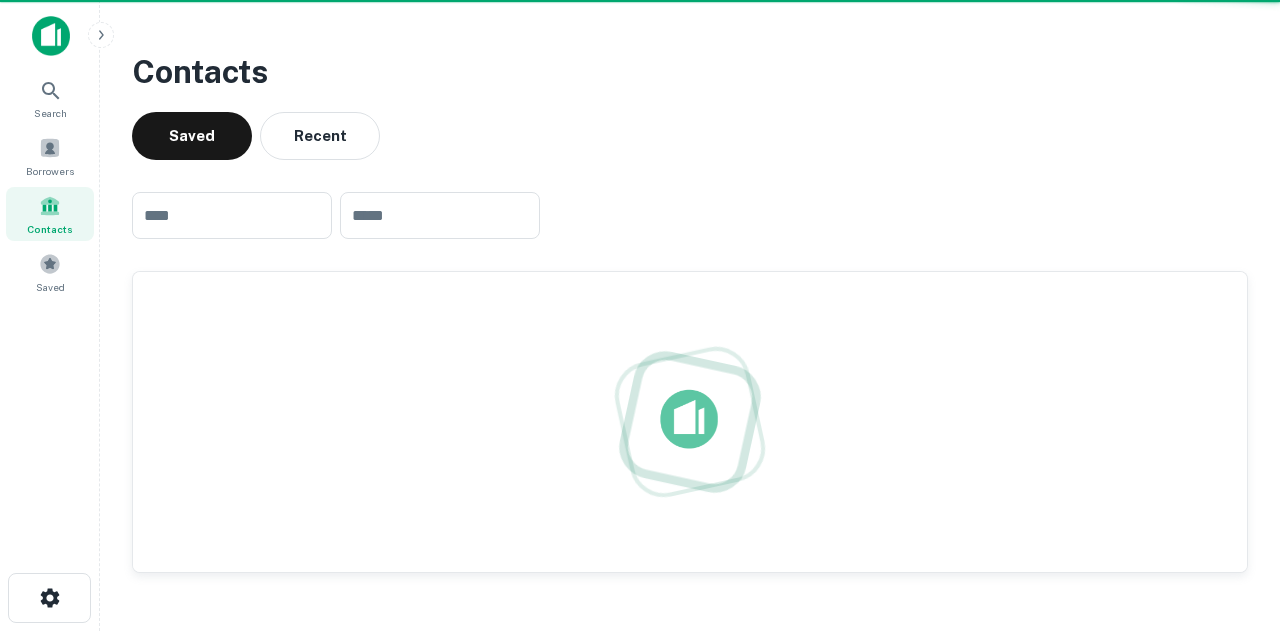 scroll, scrollTop: 0, scrollLeft: 0, axis: both 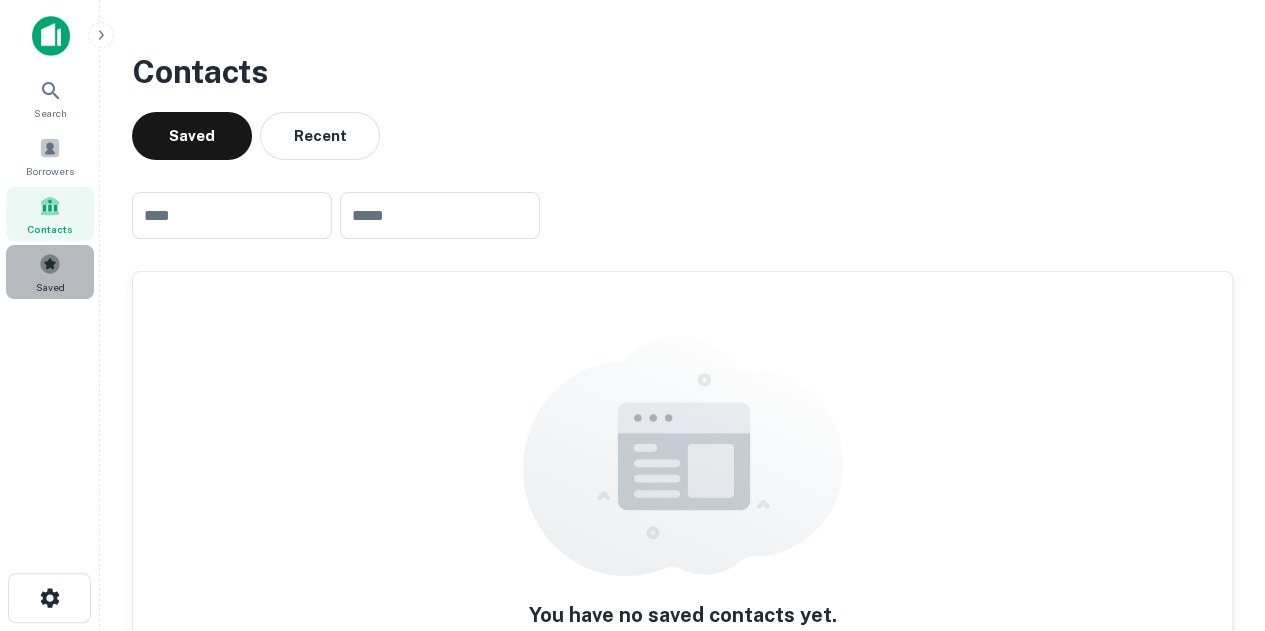 click at bounding box center [50, 264] 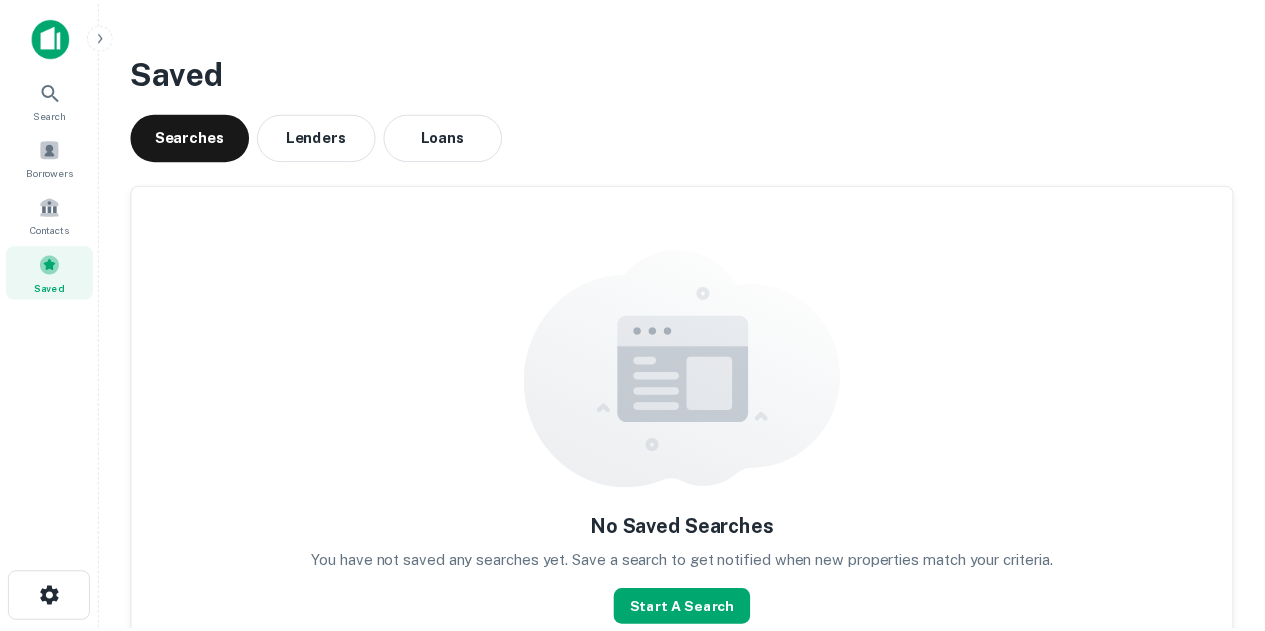scroll, scrollTop: 0, scrollLeft: 0, axis: both 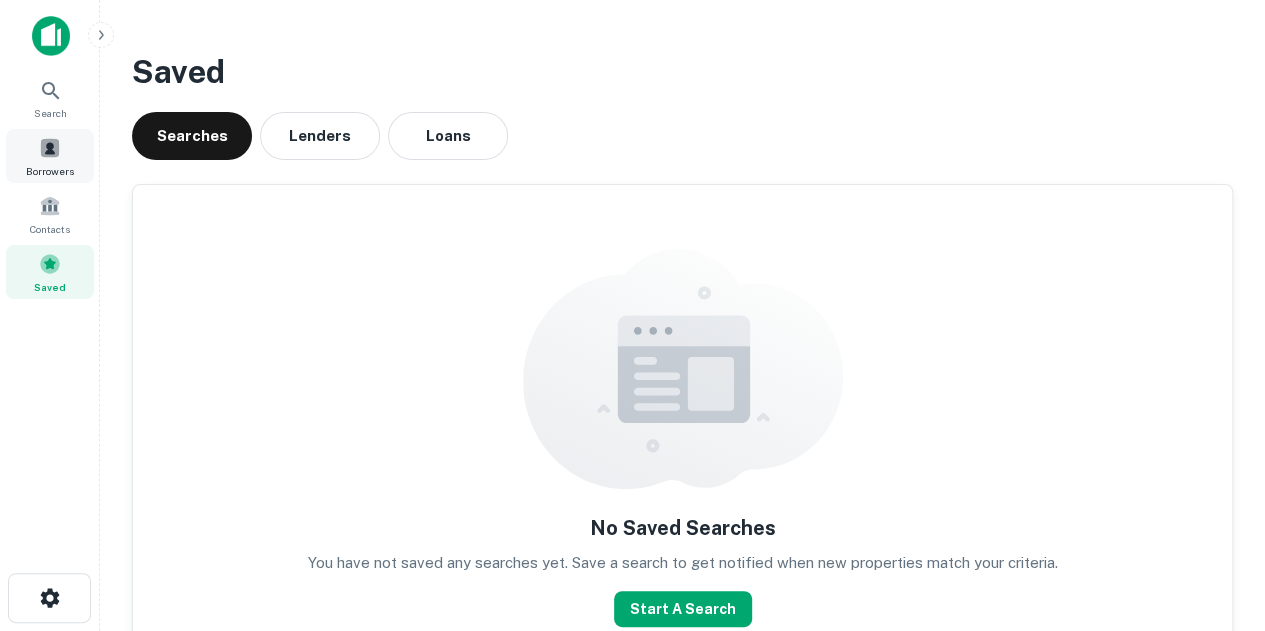 click on "Borrowers" at bounding box center (50, 156) 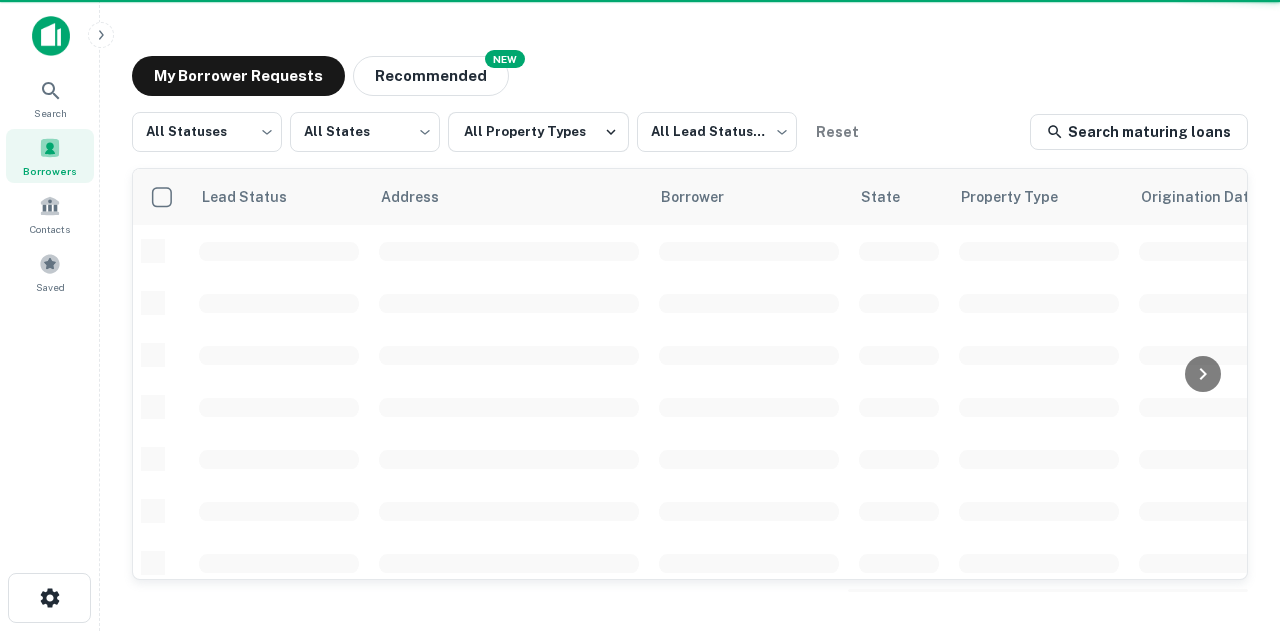 scroll, scrollTop: 0, scrollLeft: 0, axis: both 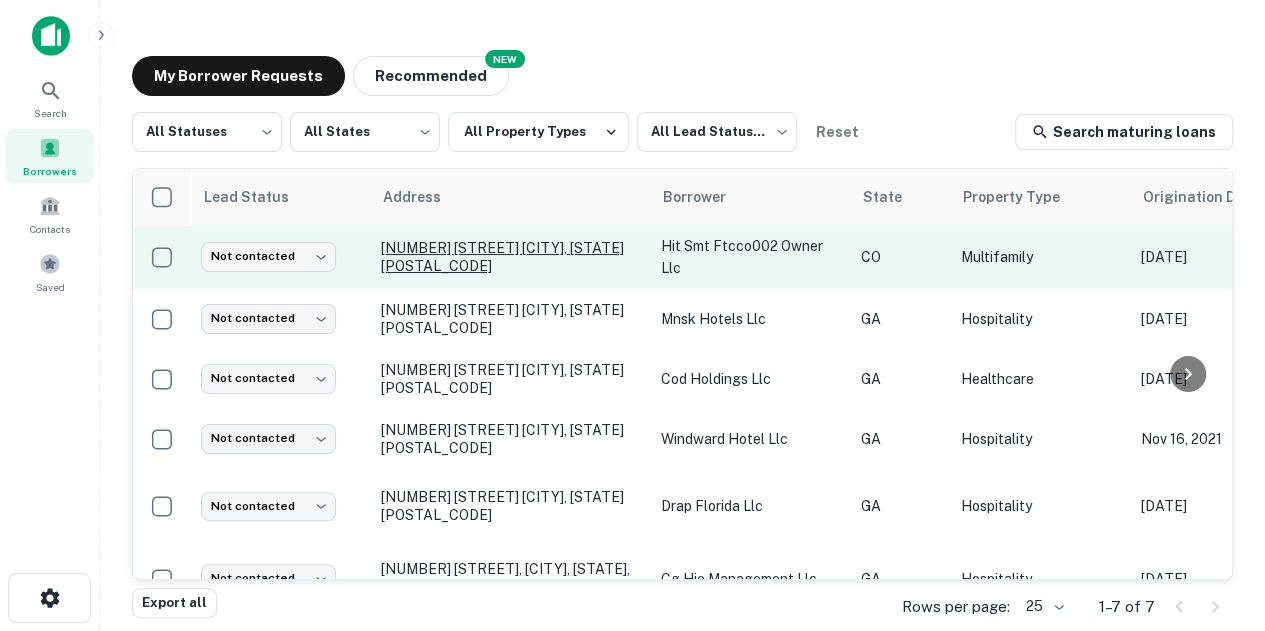 click on "[NUMBER] [STREET] [CITY], [STATE][POSTAL_CODE]" at bounding box center [511, 257] 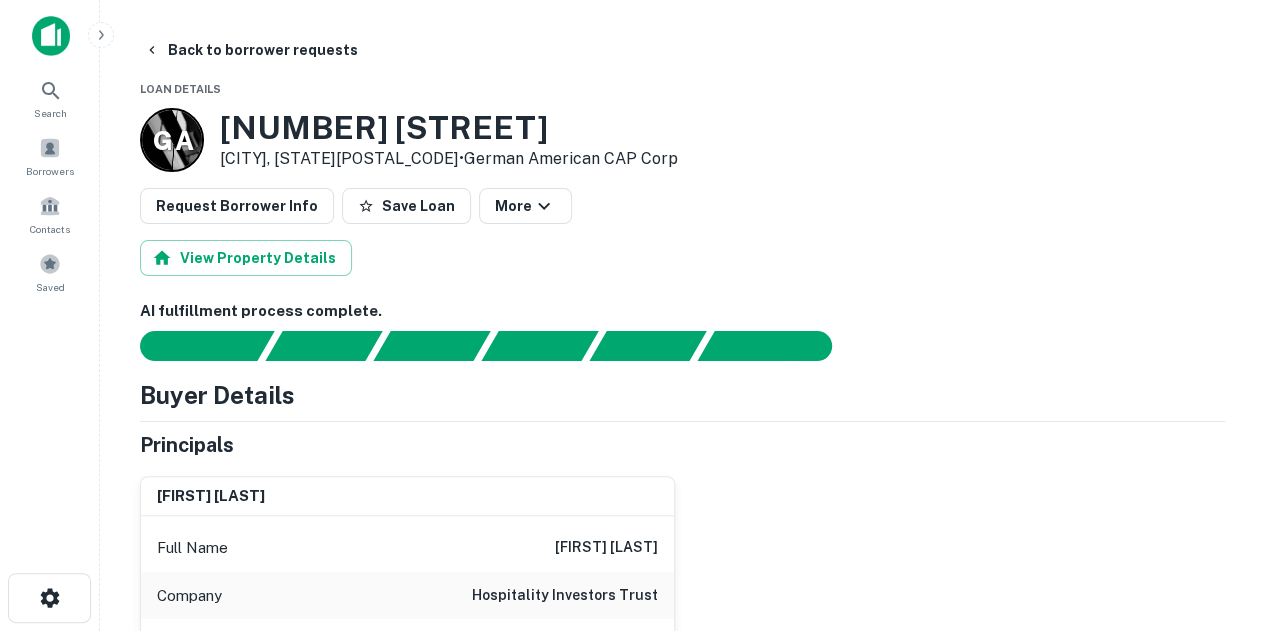 click on "View Property Details" at bounding box center (682, 258) 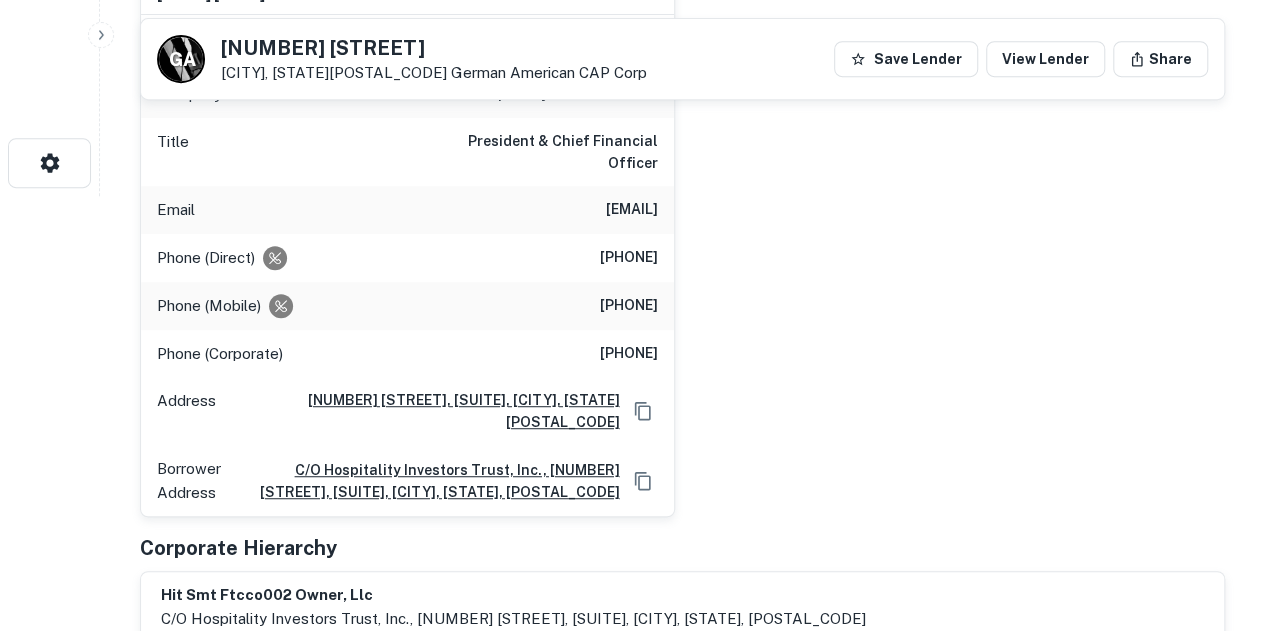 scroll, scrollTop: 440, scrollLeft: 0, axis: vertical 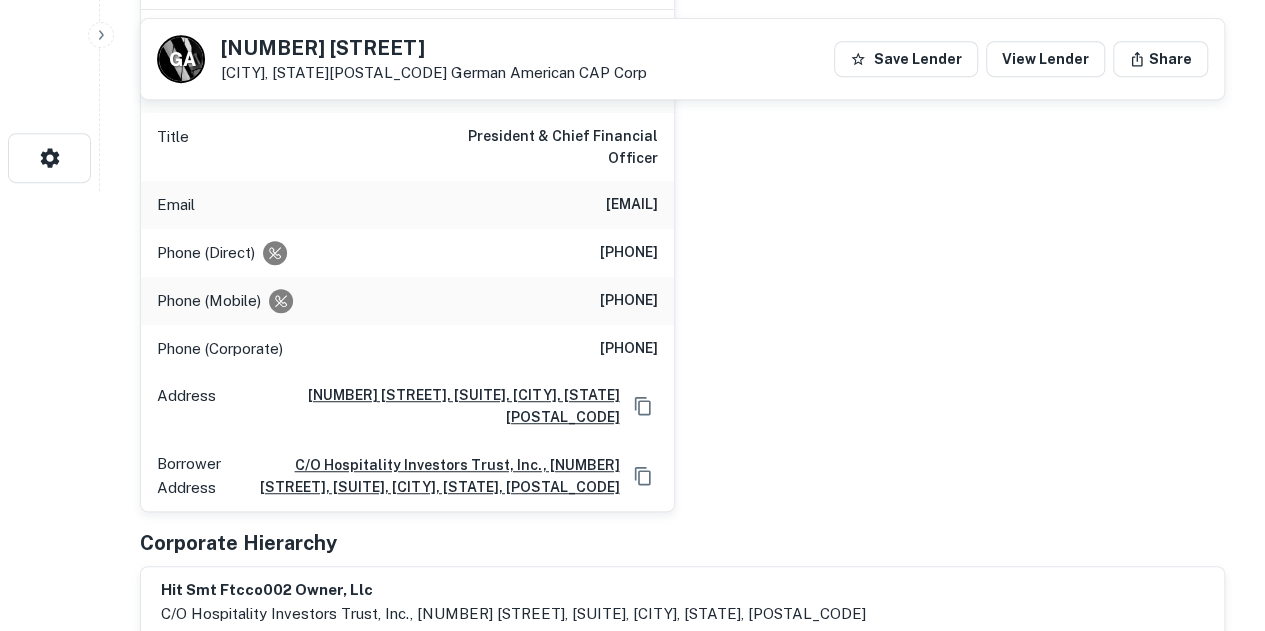 click on "[FIRST] [LAST] Full Name [FIRST] [LAST] Company hospitality investors trust Title President & Chief Financial Officer Email [EMAIL] Phone (Direct) [PHONE] Phone (Mobile) [PHONE] Phone (Corporate) [PHONE] Address [NUMBER] [STREET], [SUITE], [CITY], [STATE][POSTAL_CODE]  Borrower Address c/o hospitality investors trust, inc., [NUMBER] [STREET], [SUITE], [CITY], [STATE], [POSTAL_CODE]" at bounding box center [674, 233] 